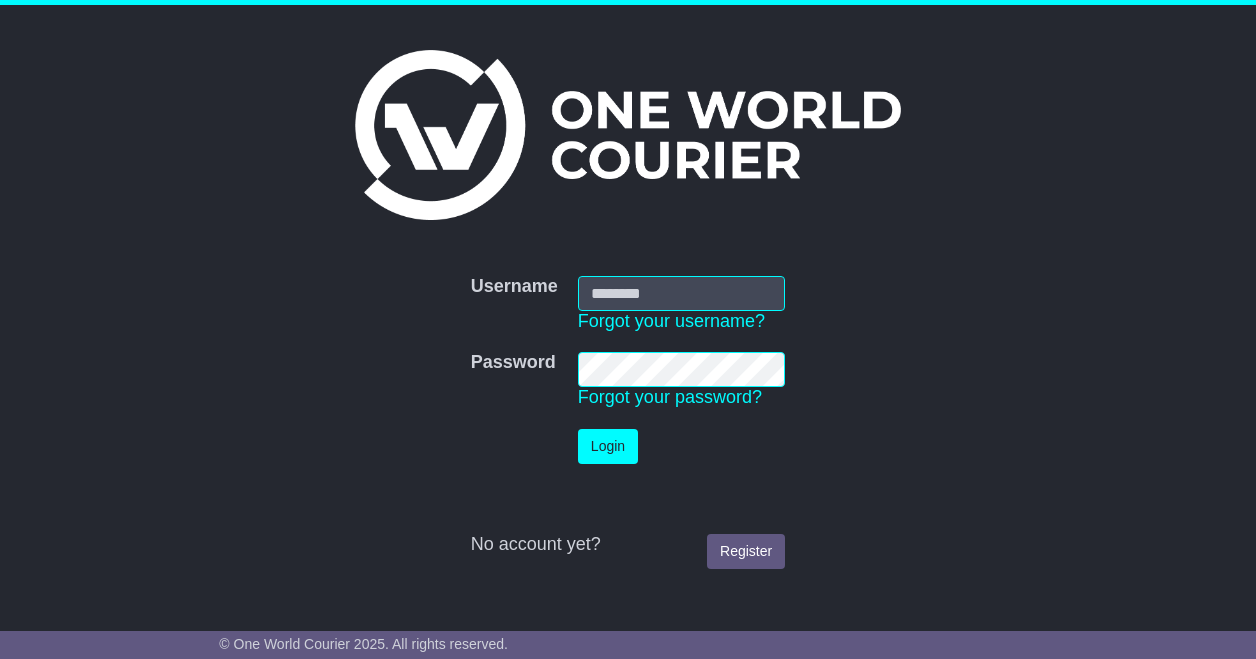 scroll, scrollTop: 0, scrollLeft: 0, axis: both 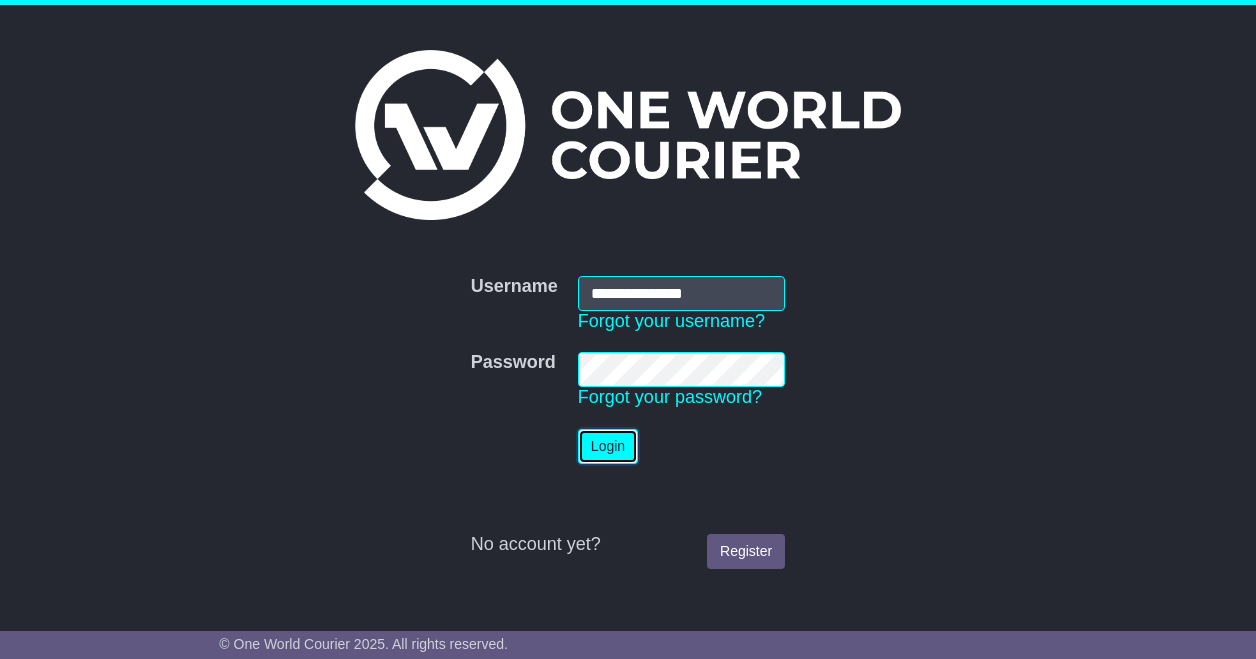 click on "Login" at bounding box center [608, 446] 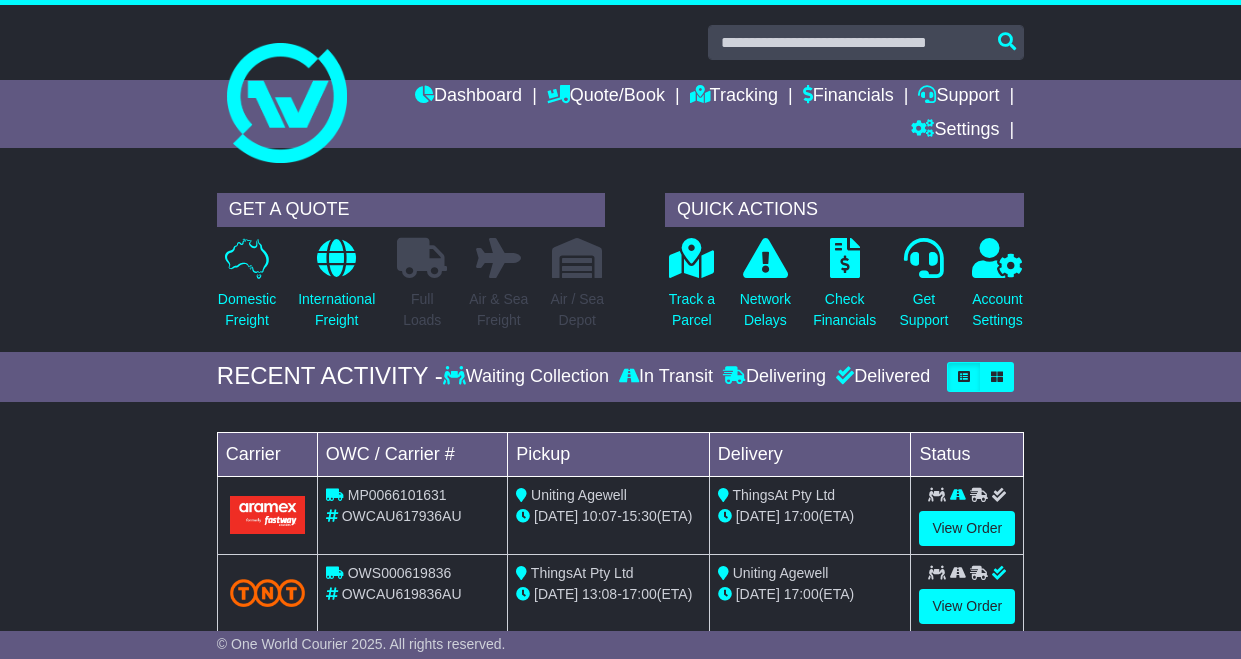 scroll, scrollTop: 0, scrollLeft: 0, axis: both 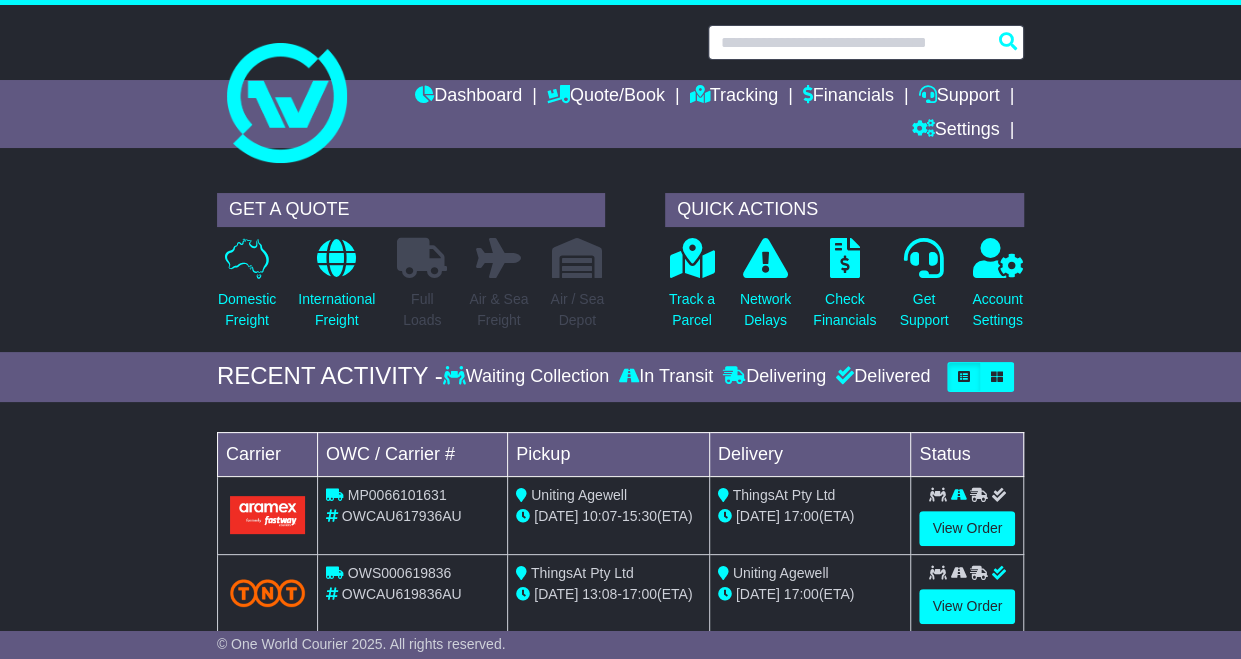 click at bounding box center (866, 42) 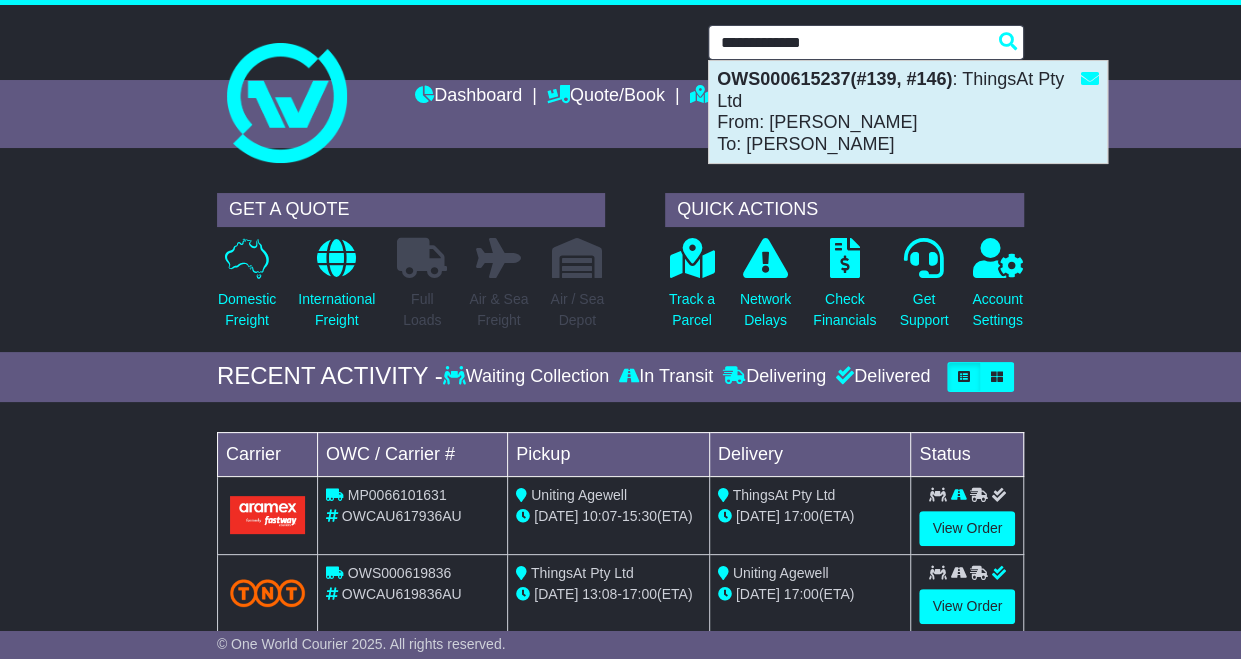 click on "OWS000615237(#139, #146) : ThingsAt Pty Ltd From: Olivia MacIsaac To: Farooq Khan" at bounding box center [908, 112] 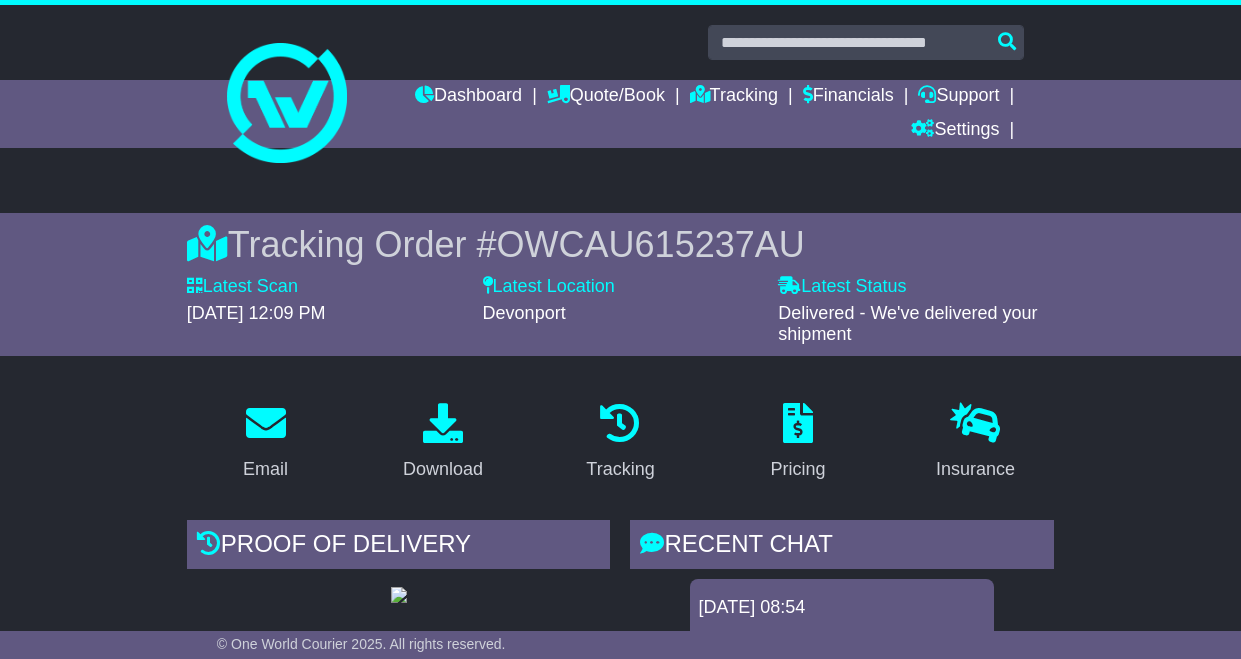scroll, scrollTop: 0, scrollLeft: 0, axis: both 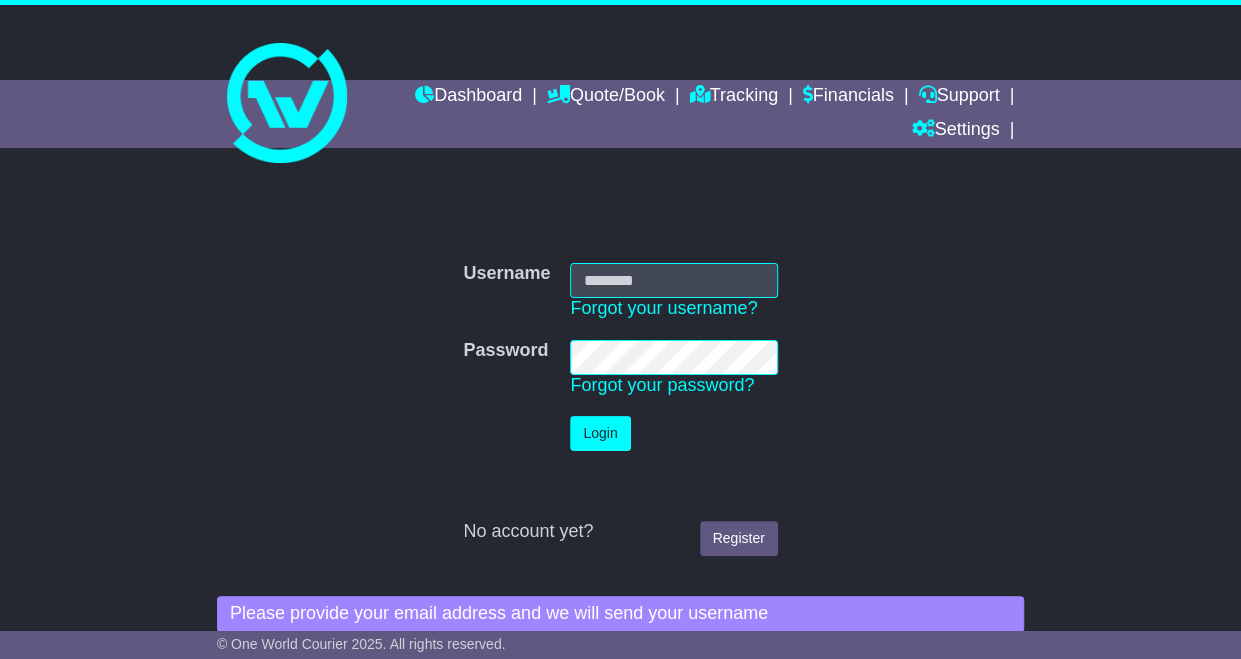 click on "Username" at bounding box center [673, 280] 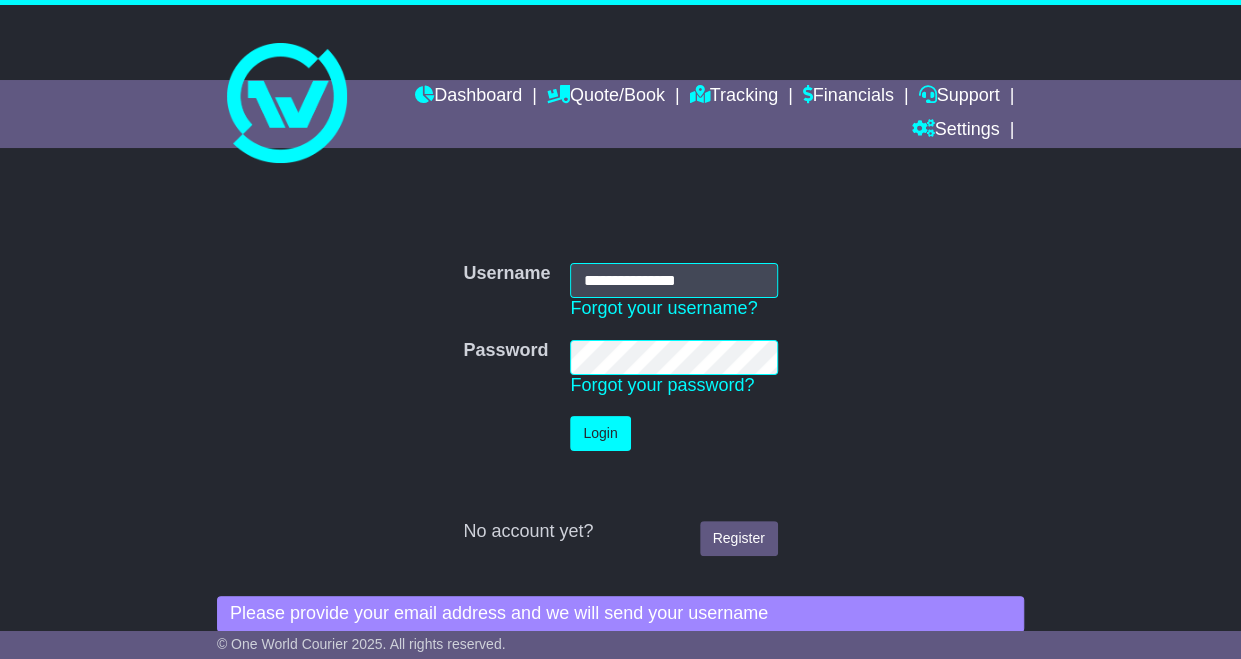 click on "Login" at bounding box center [673, 433] 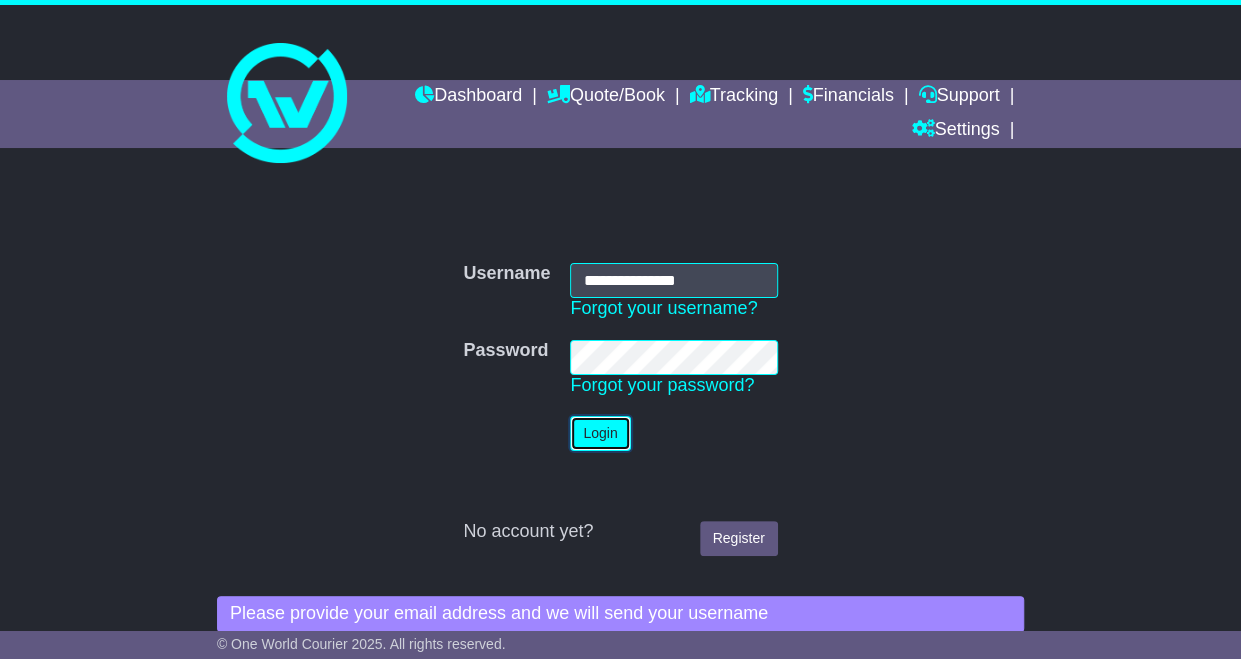 click on "Login" at bounding box center (600, 433) 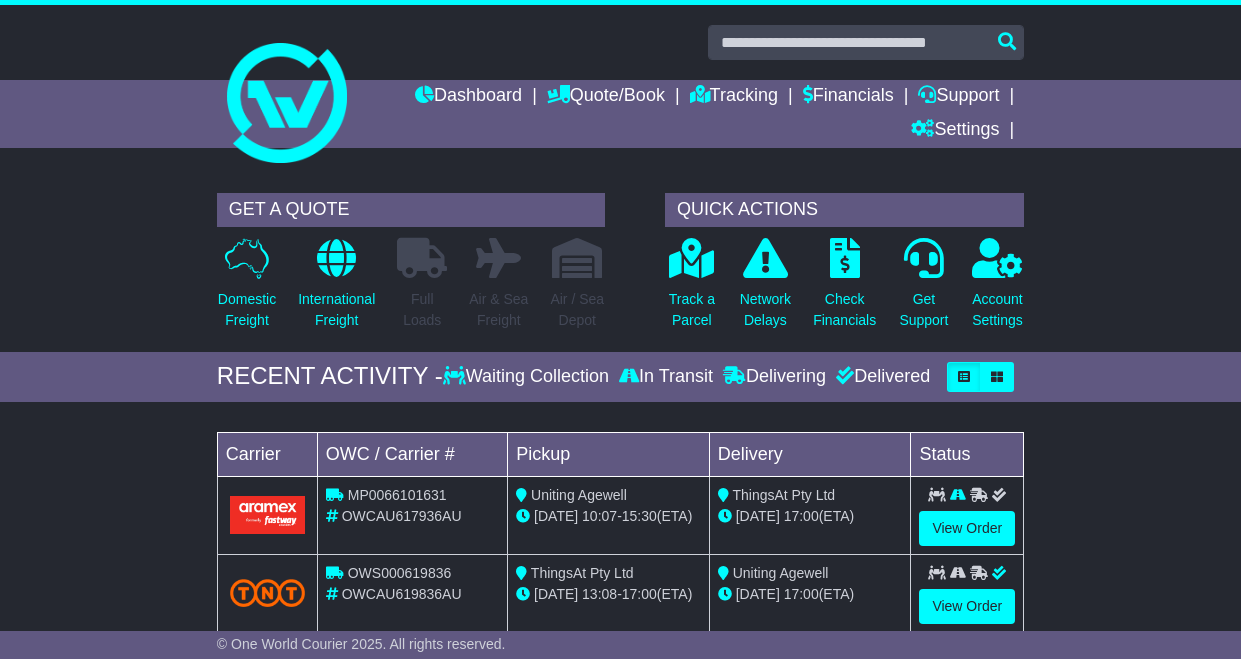 scroll, scrollTop: 0, scrollLeft: 0, axis: both 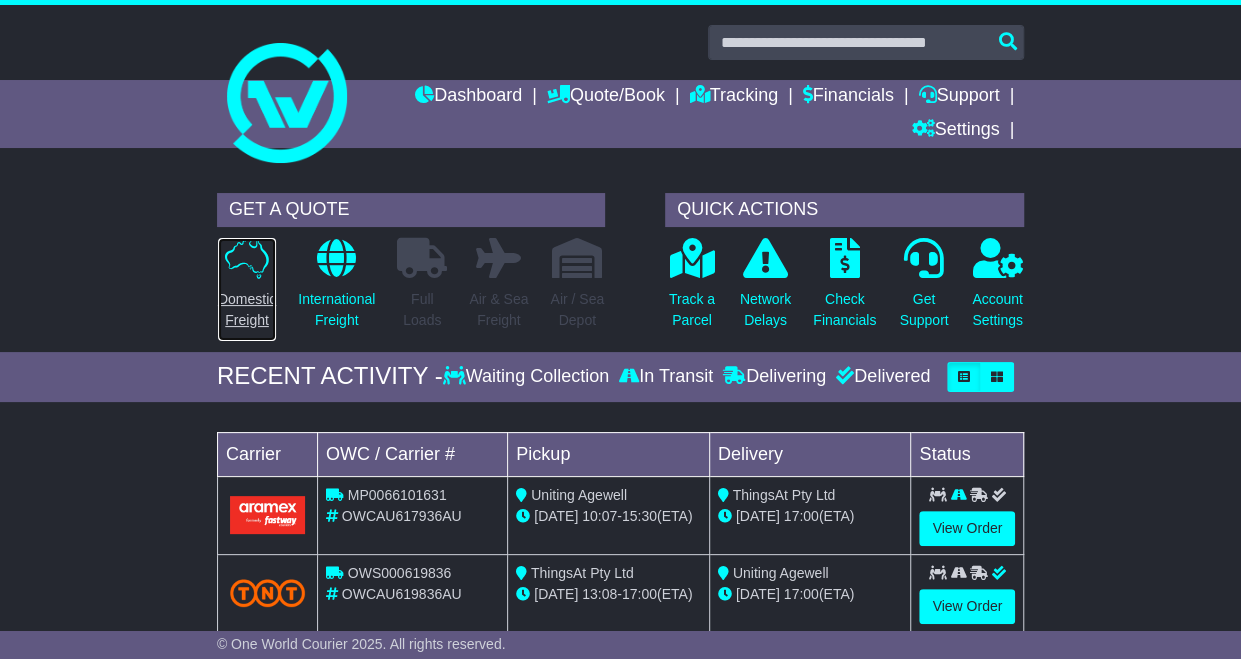 click on "Domestic Freight" at bounding box center (247, 310) 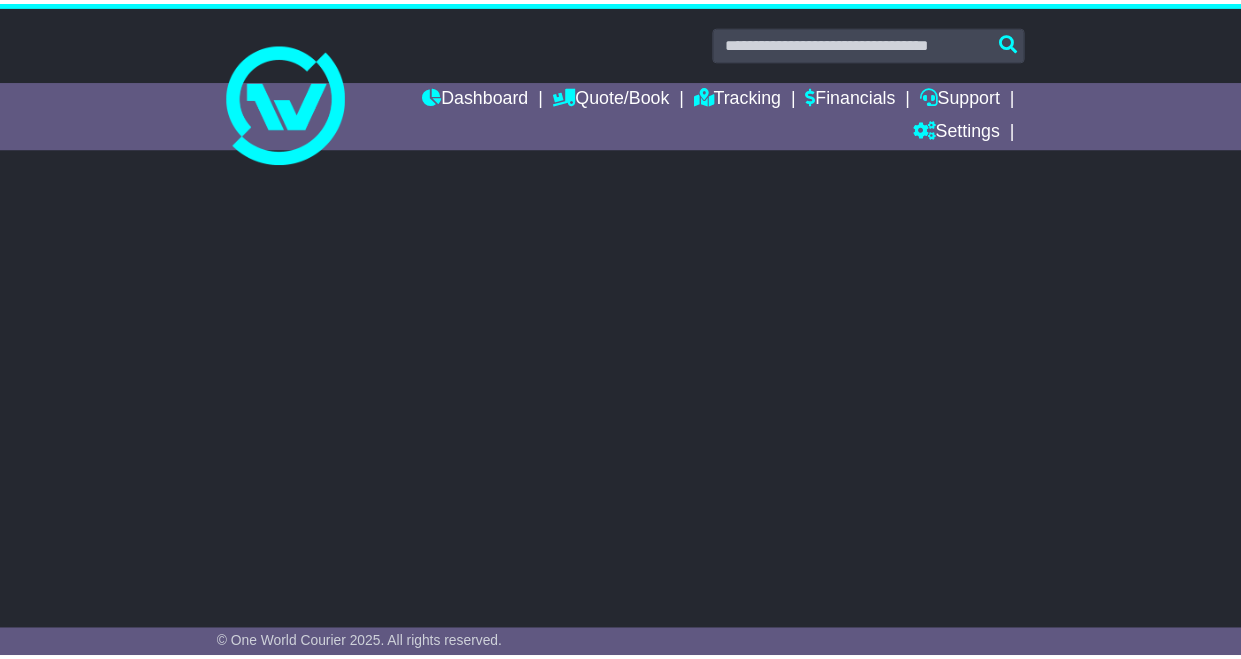 scroll, scrollTop: 0, scrollLeft: 0, axis: both 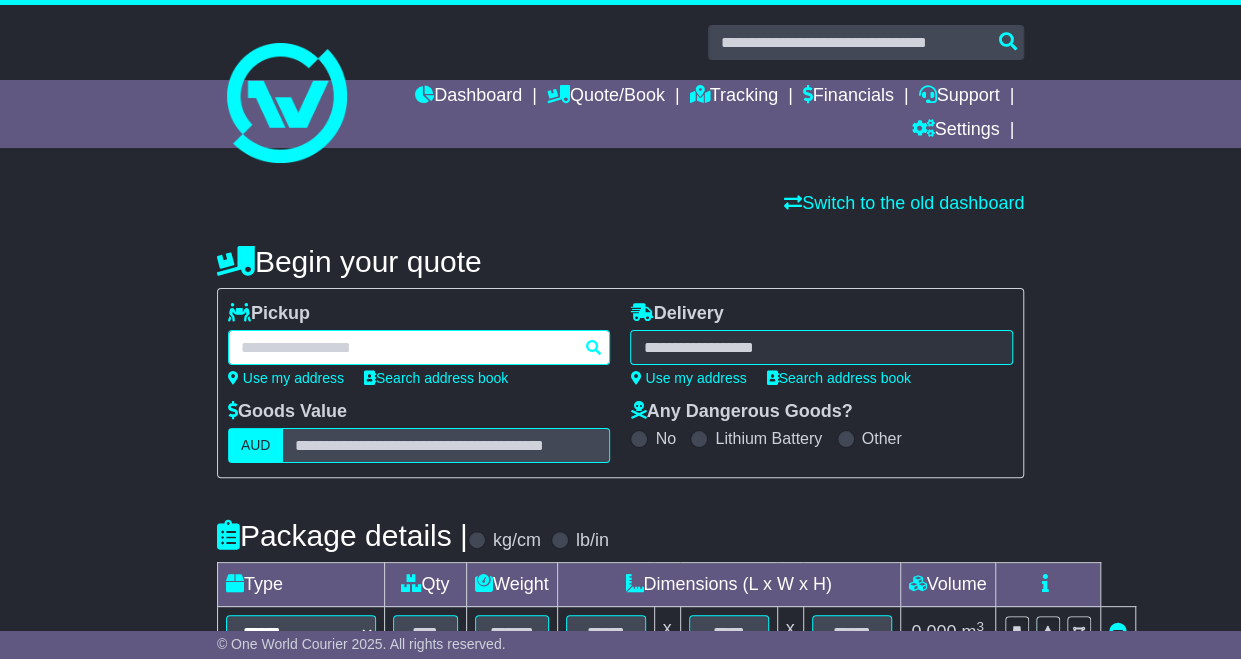 click at bounding box center [419, 347] 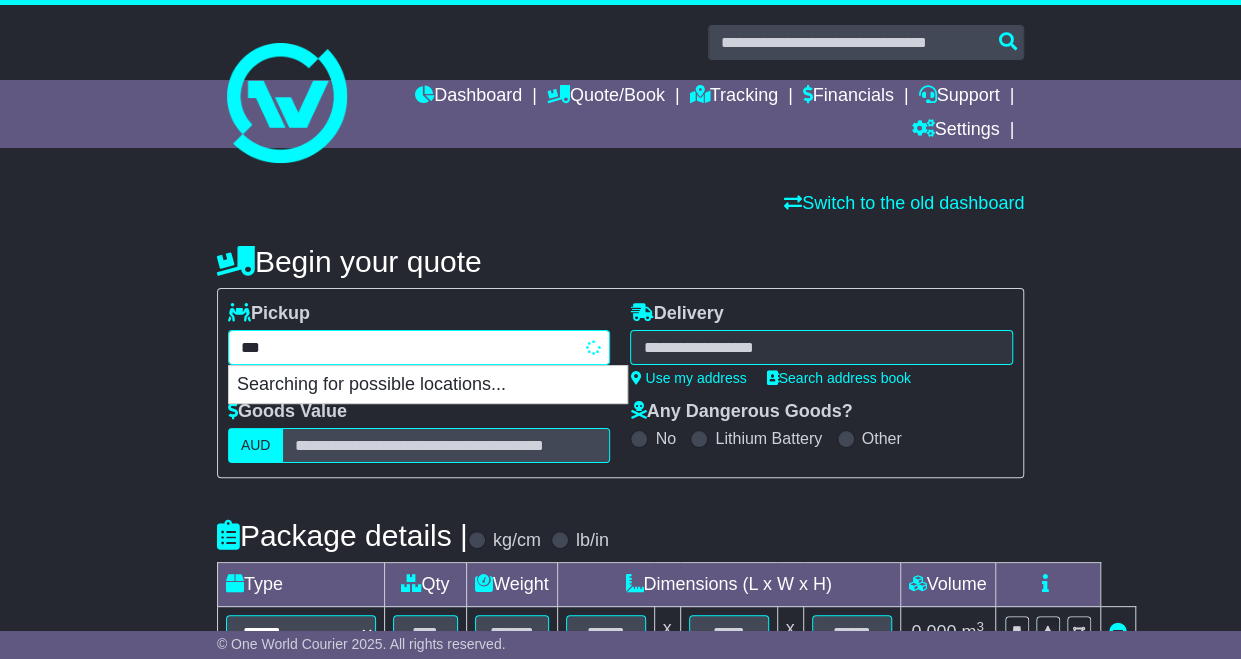 type on "****" 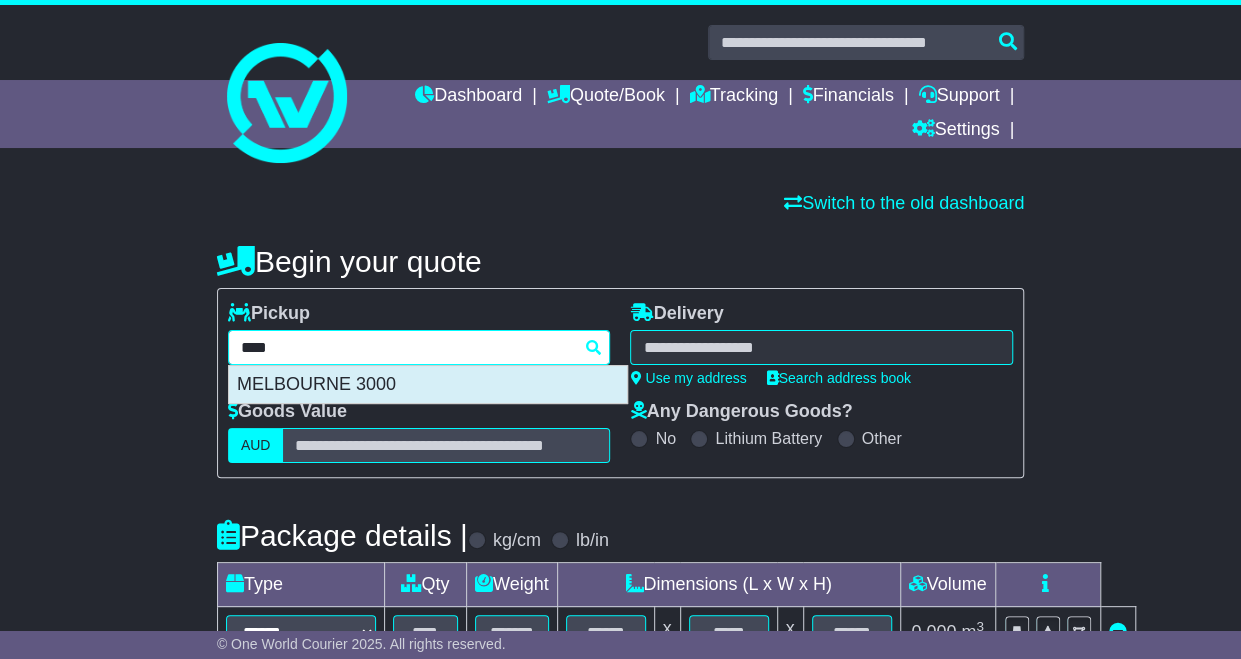 click on "MELBOURNE 3000" at bounding box center [428, 385] 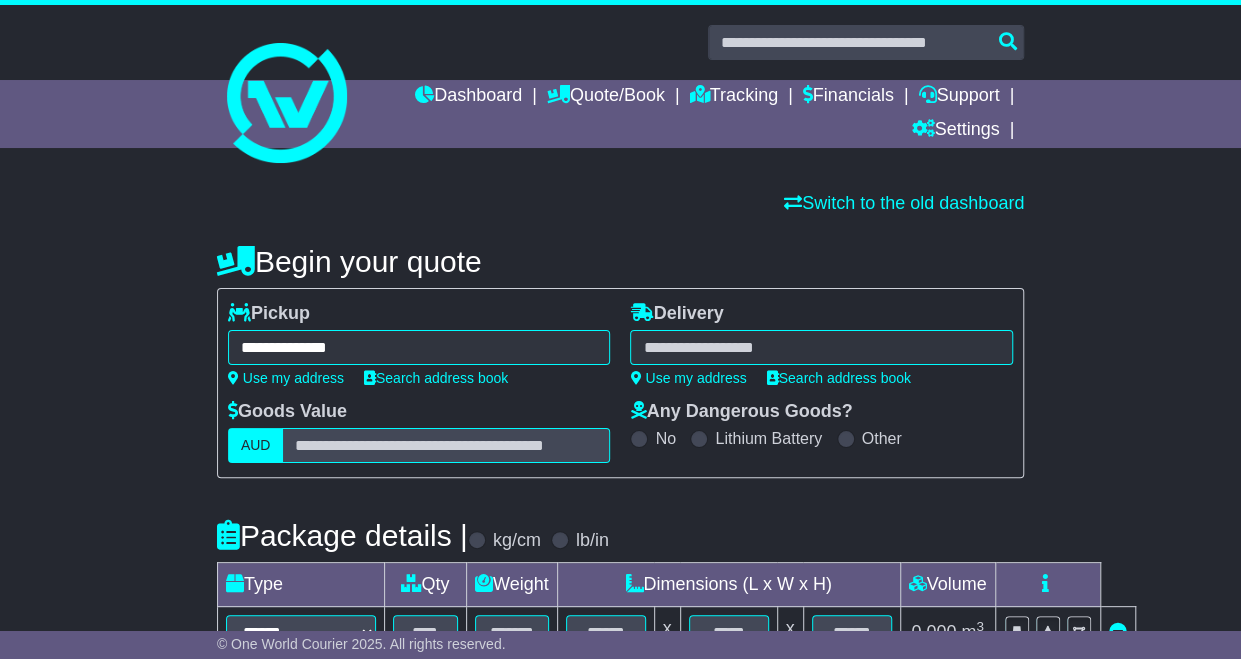 type on "**********" 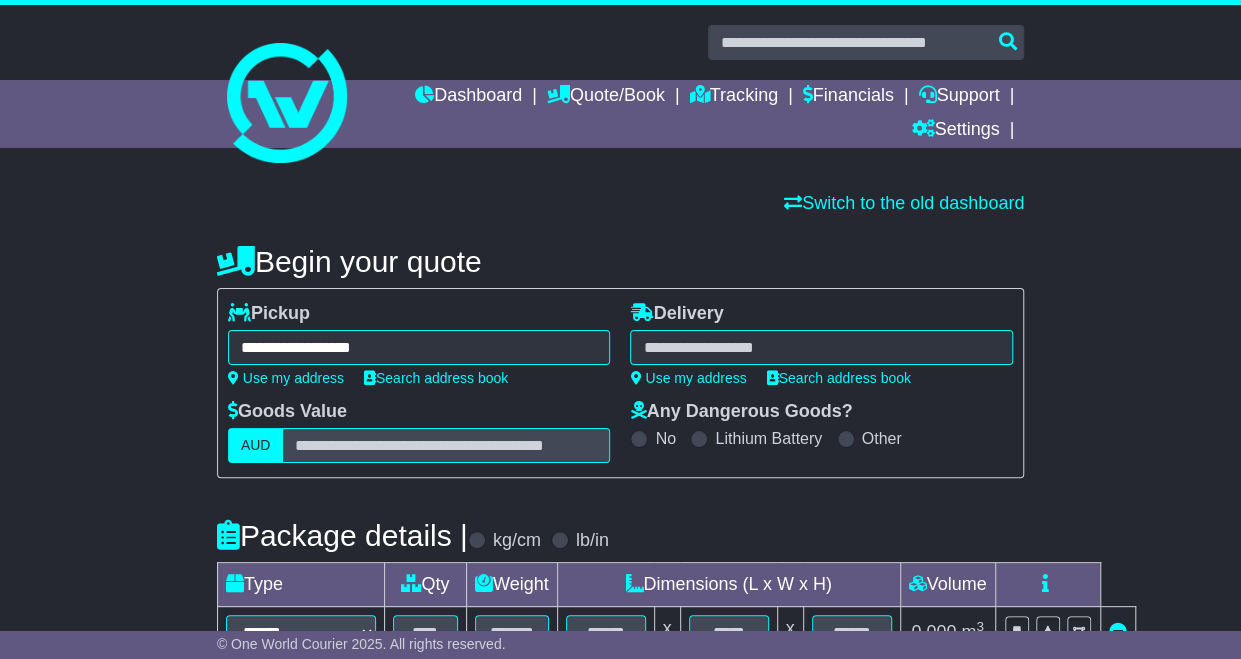 click at bounding box center [821, 347] 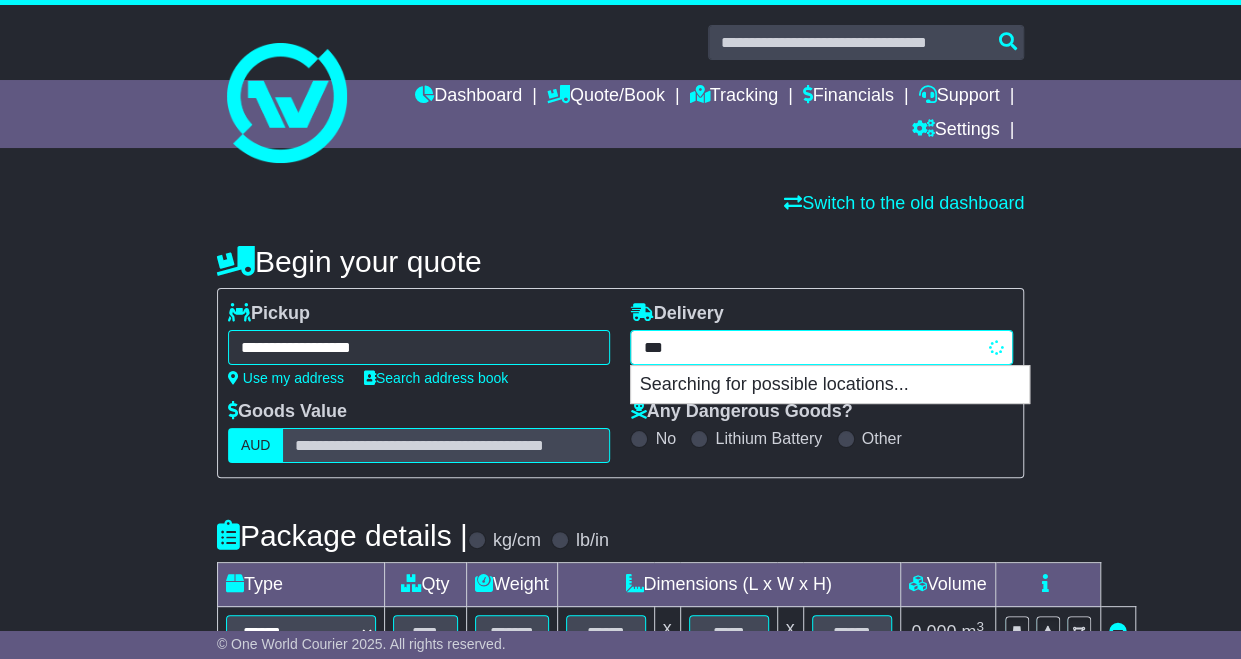 type on "****" 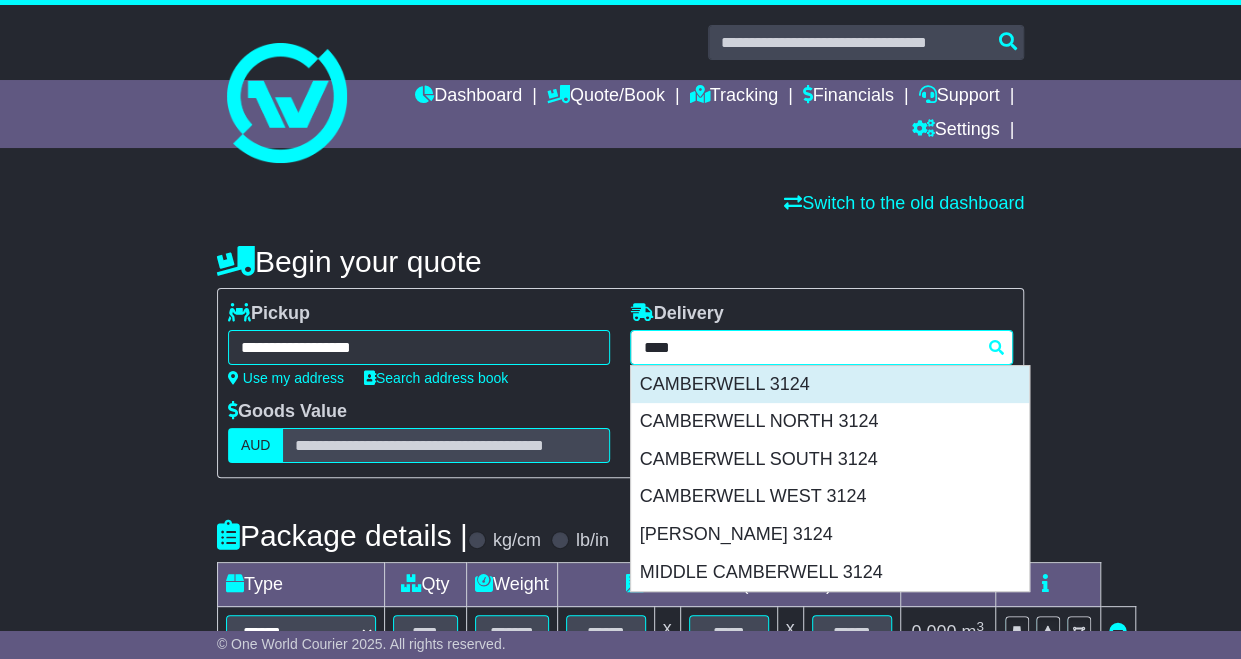 click on "CAMBERWELL 3124" at bounding box center [830, 385] 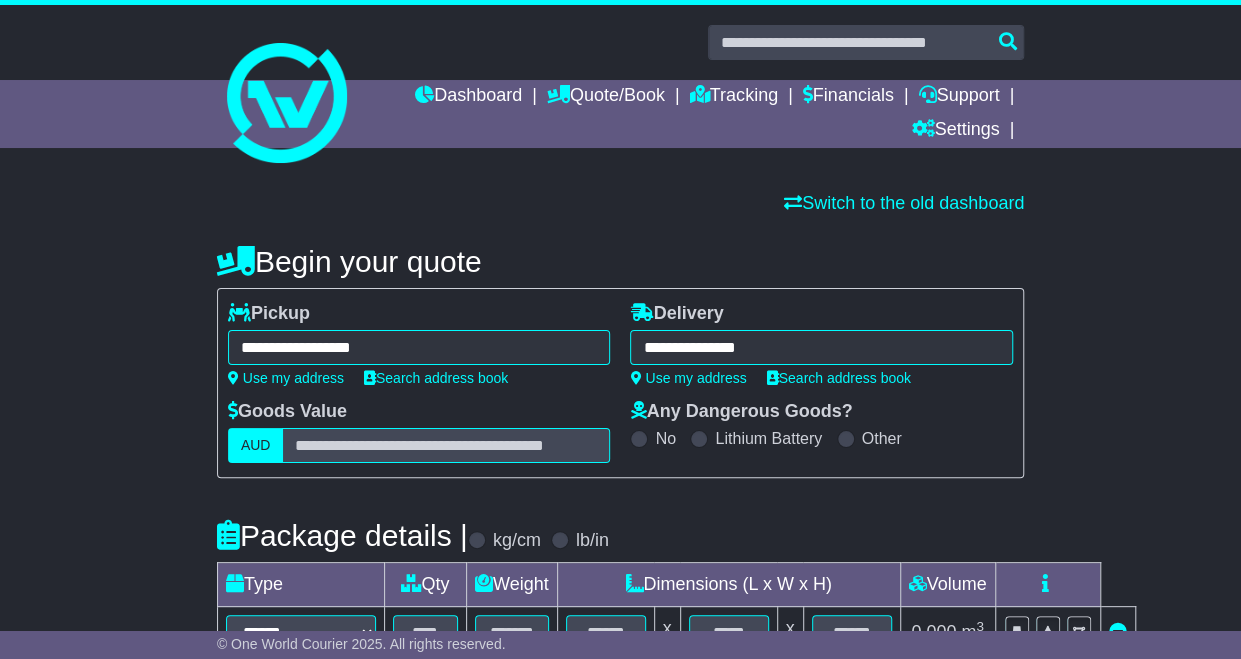 type on "**********" 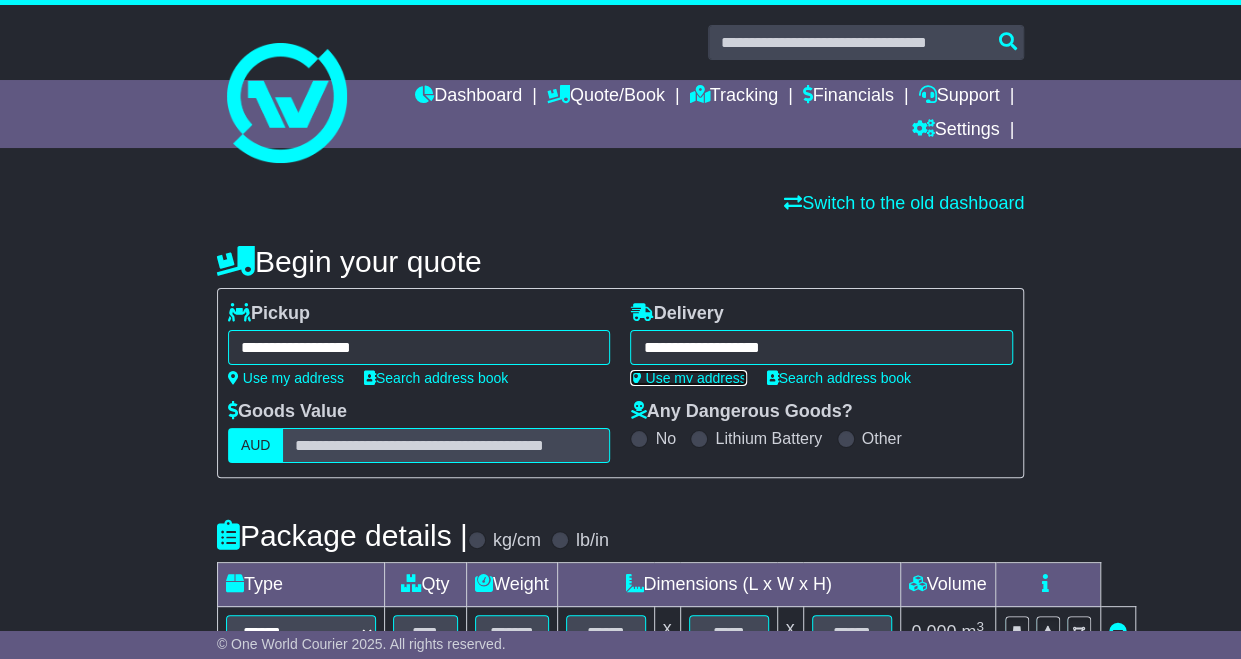 drag, startPoint x: 742, startPoint y: 375, endPoint x: 403, endPoint y: 440, distance: 345.17532 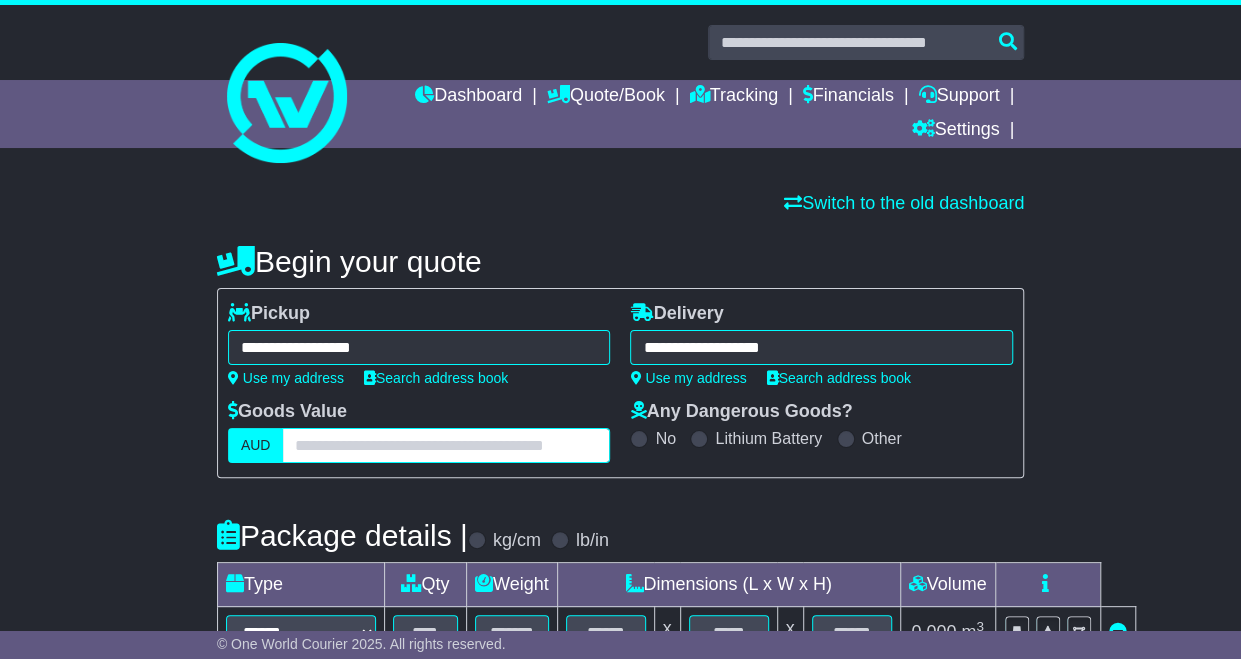 click at bounding box center (446, 445) 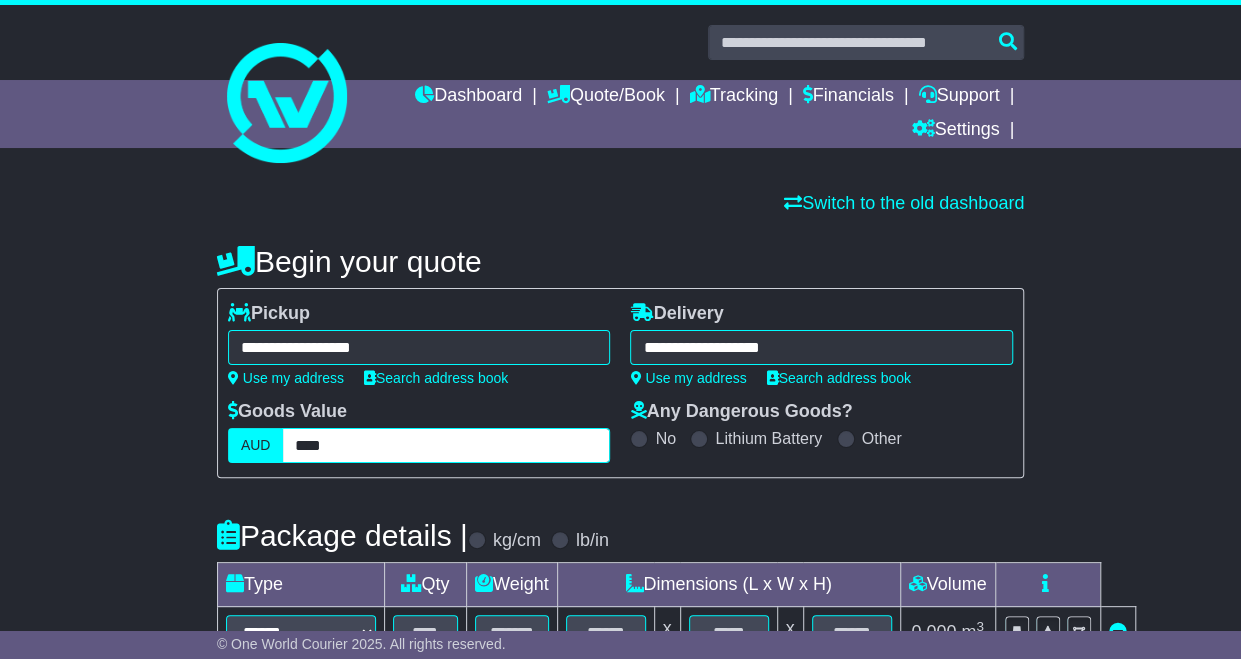 type on "****" 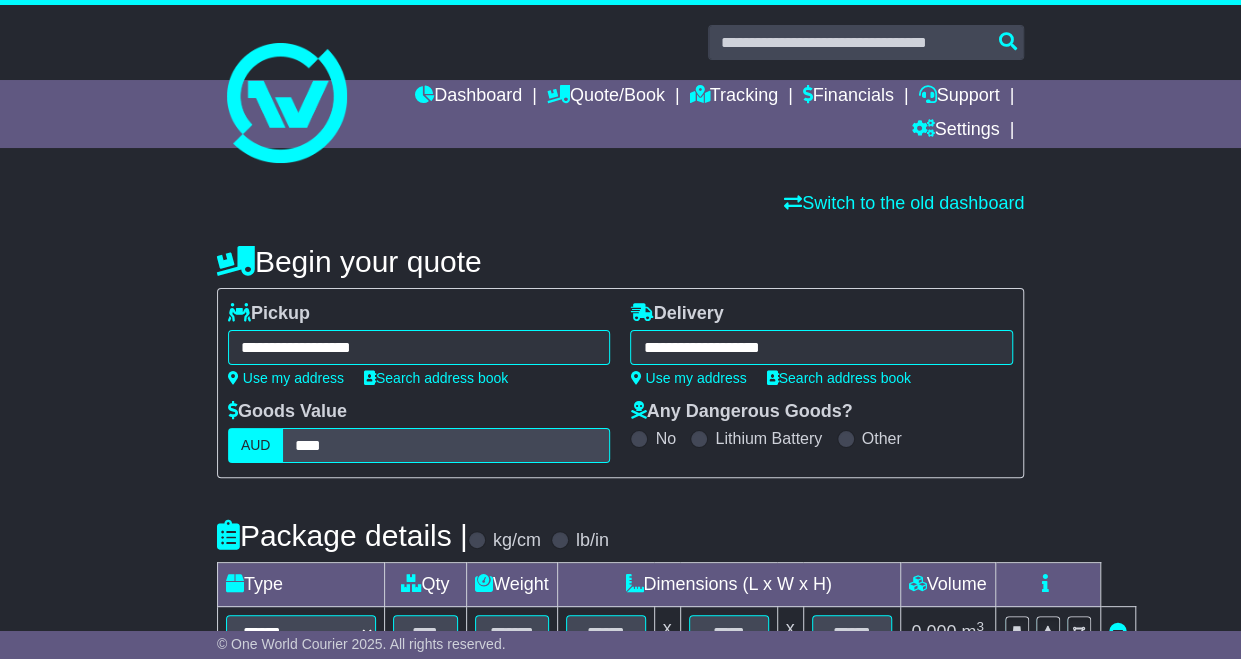 click on "Package details |
kg/cm
lb/in" at bounding box center (620, 535) 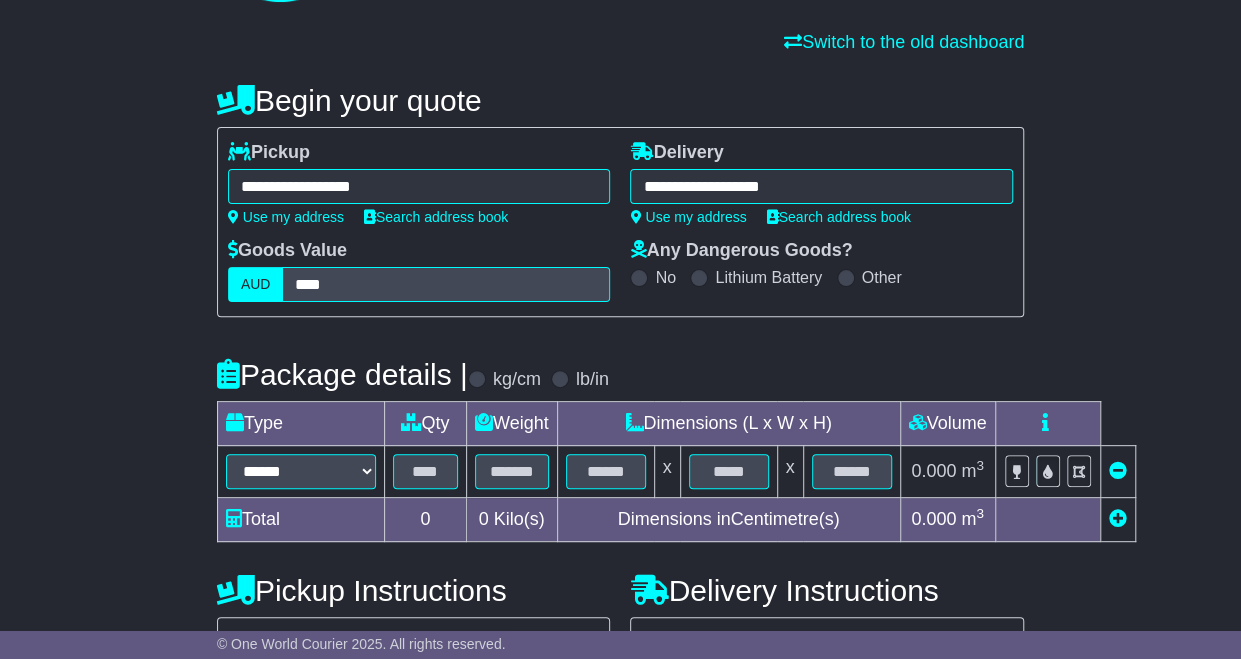 scroll, scrollTop: 166, scrollLeft: 0, axis: vertical 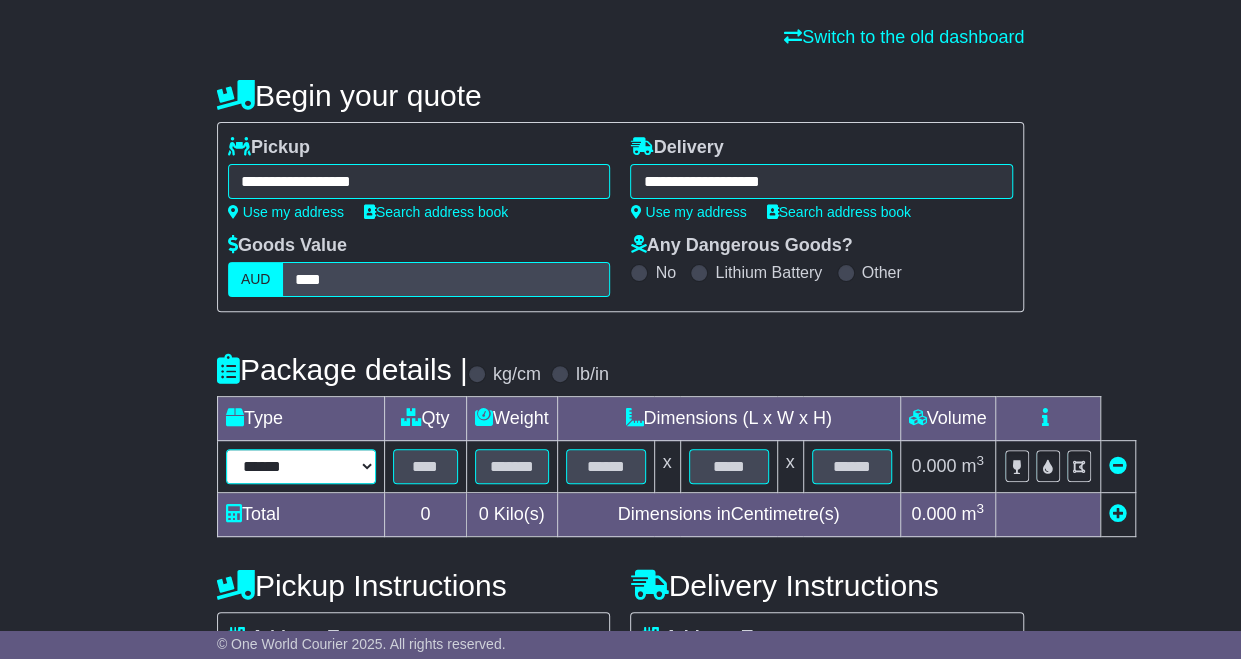 click on "****** ****** *** ******** ***** **** **** ****** *** *******" at bounding box center (301, 466) 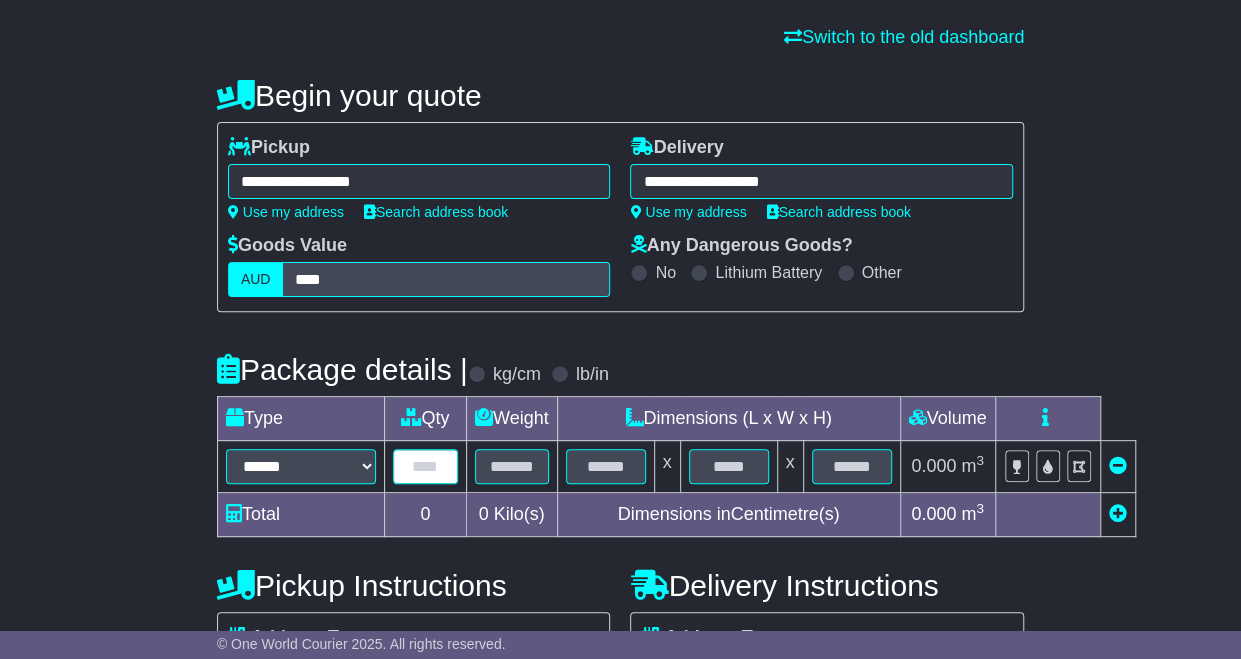 click at bounding box center (425, 466) 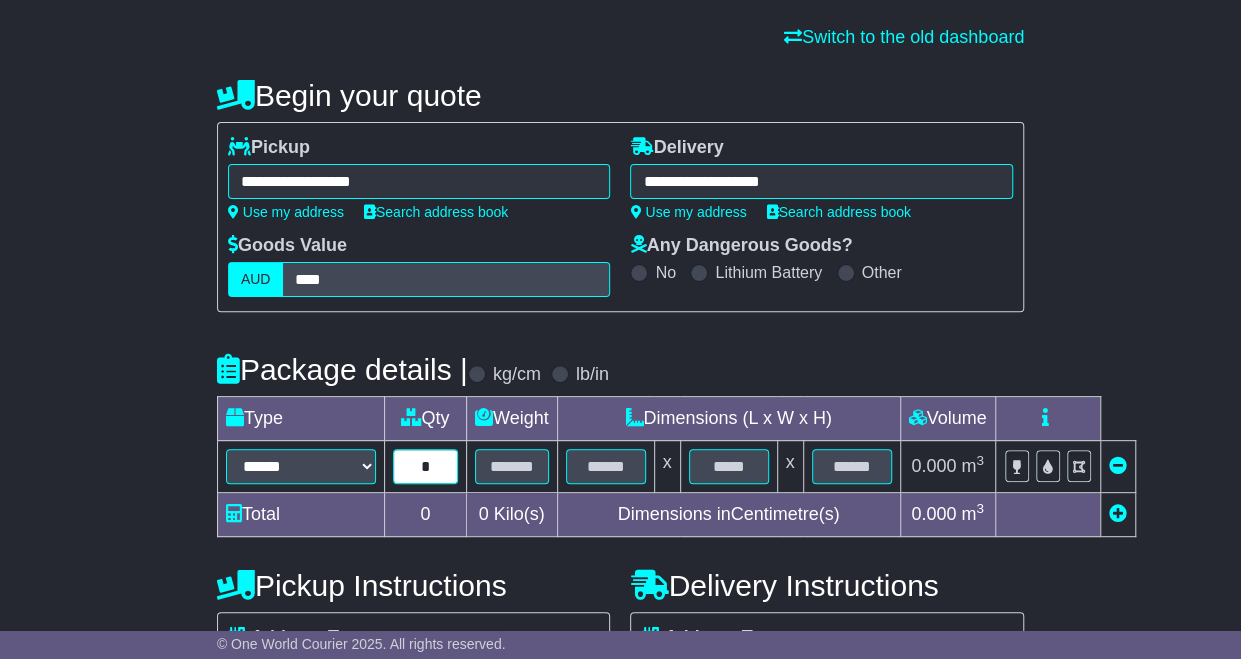 type on "*" 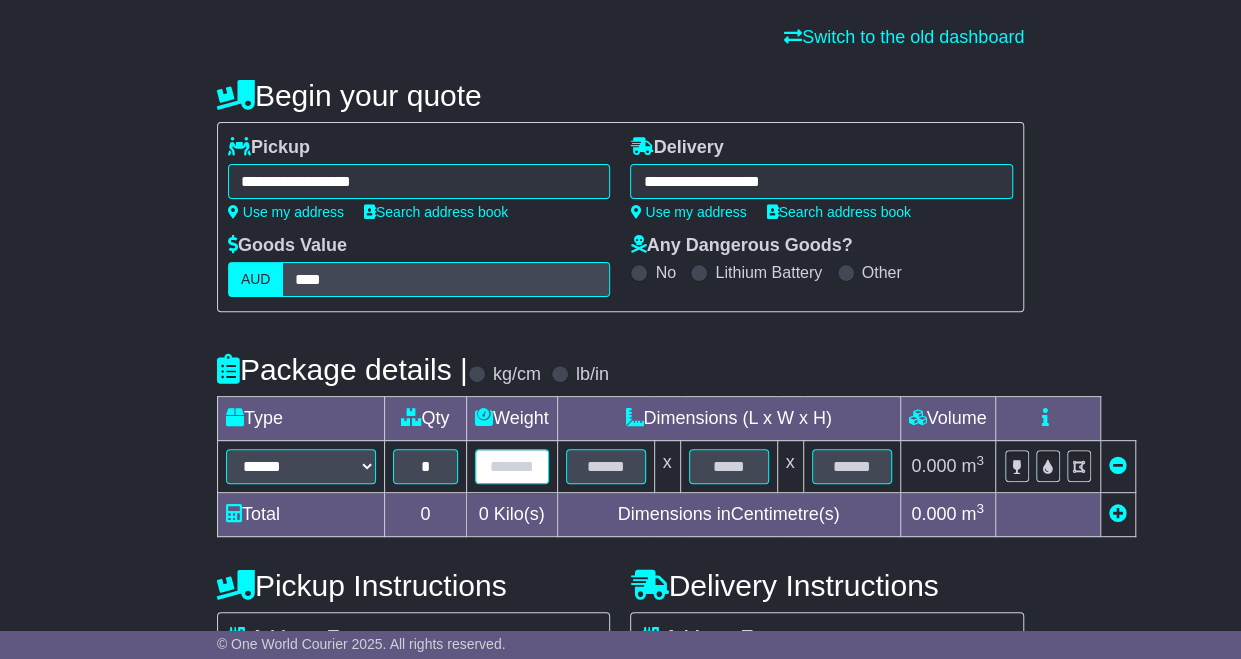 click at bounding box center (512, 466) 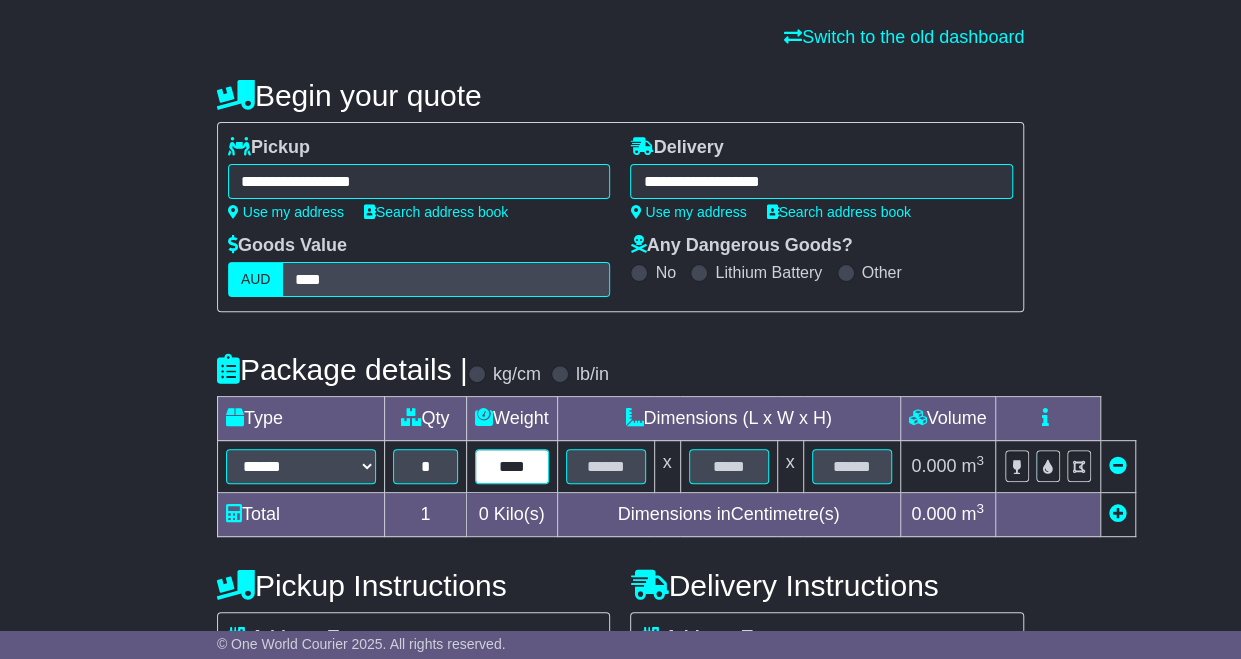 type on "****" 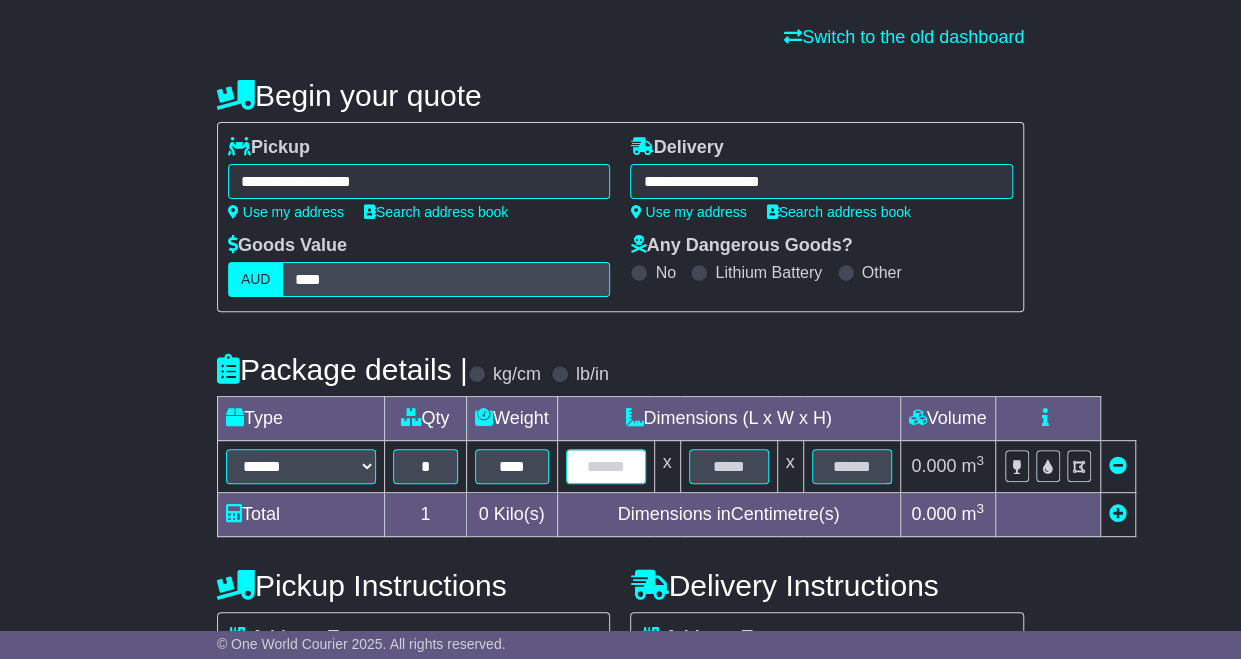 click at bounding box center [606, 466] 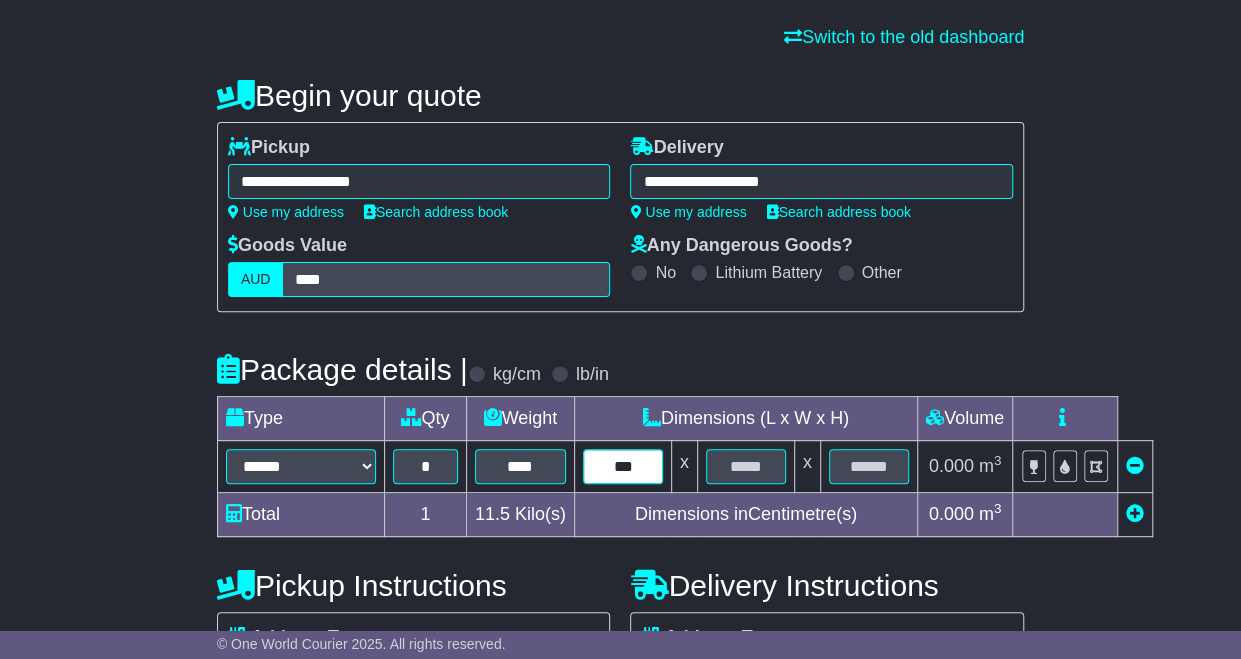 type on "***" 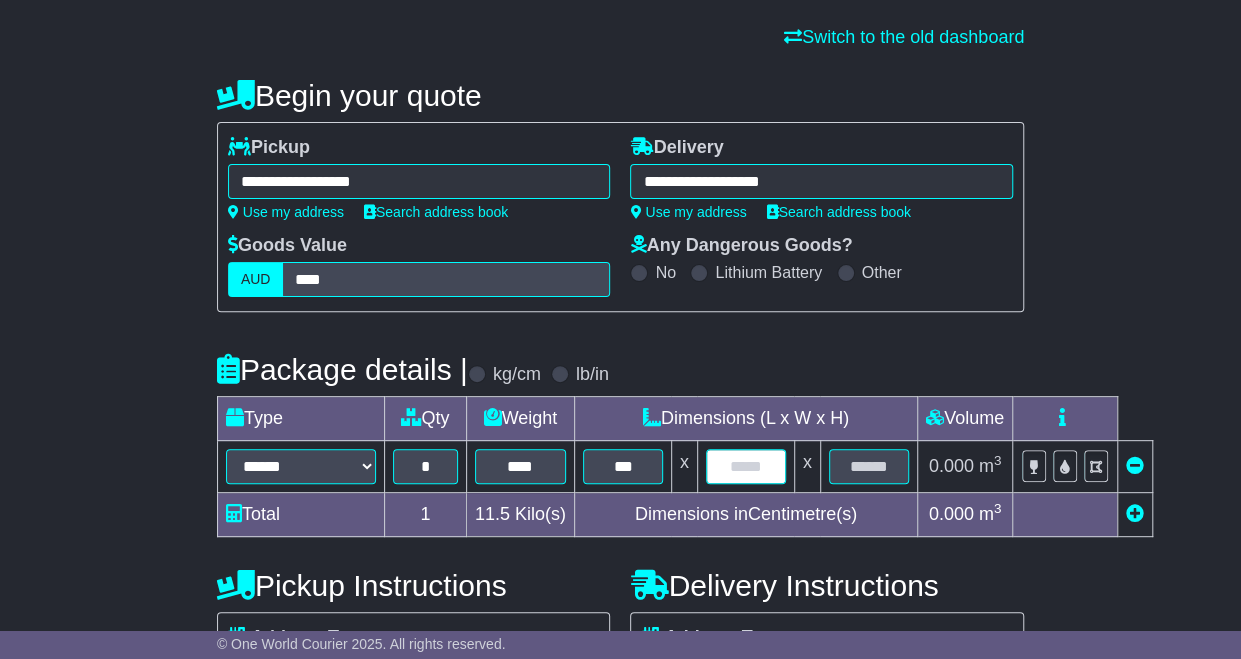 click at bounding box center [746, 466] 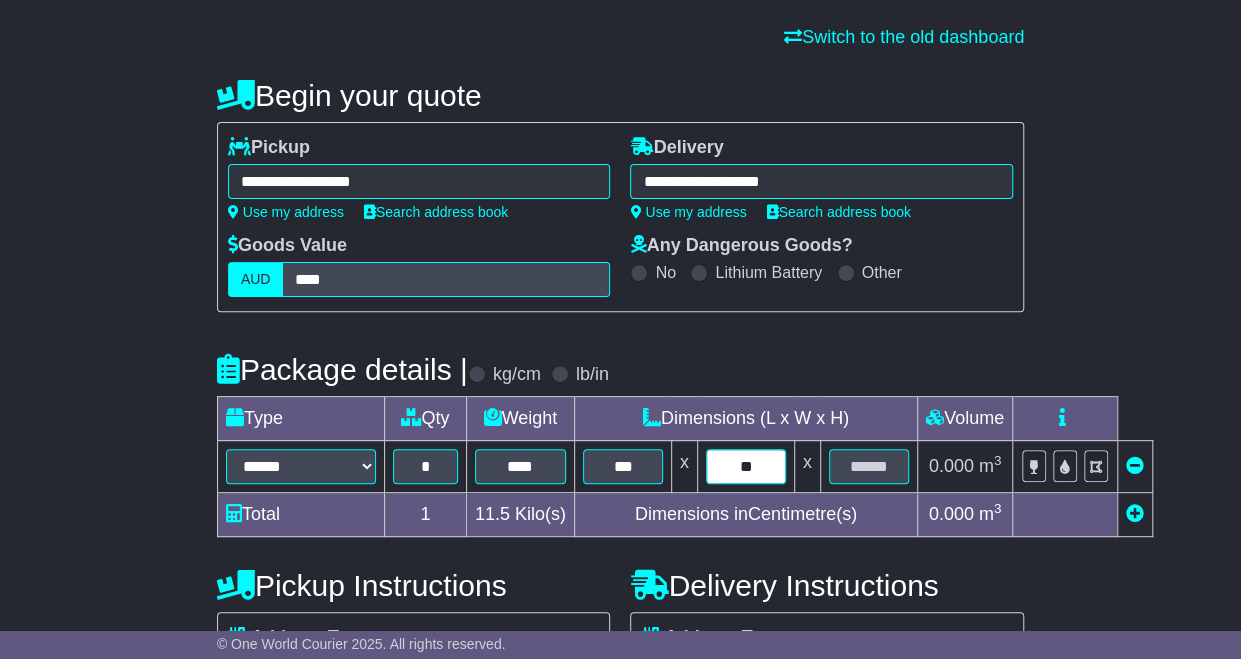 type on "**" 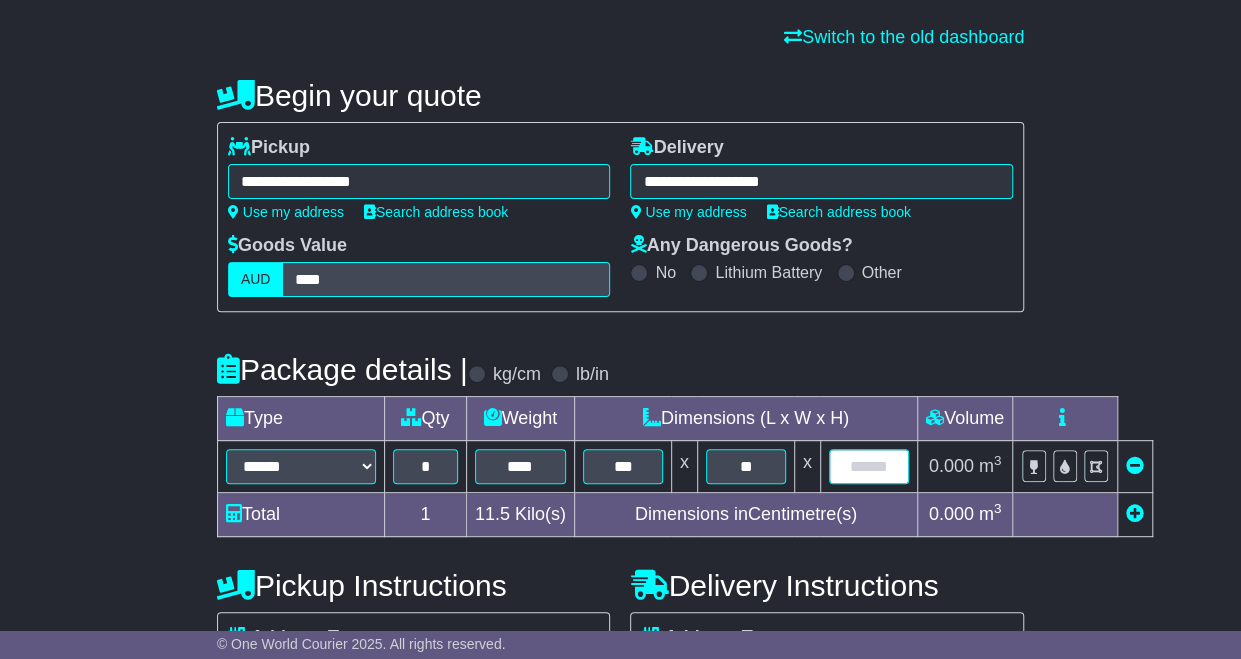 click at bounding box center (869, 466) 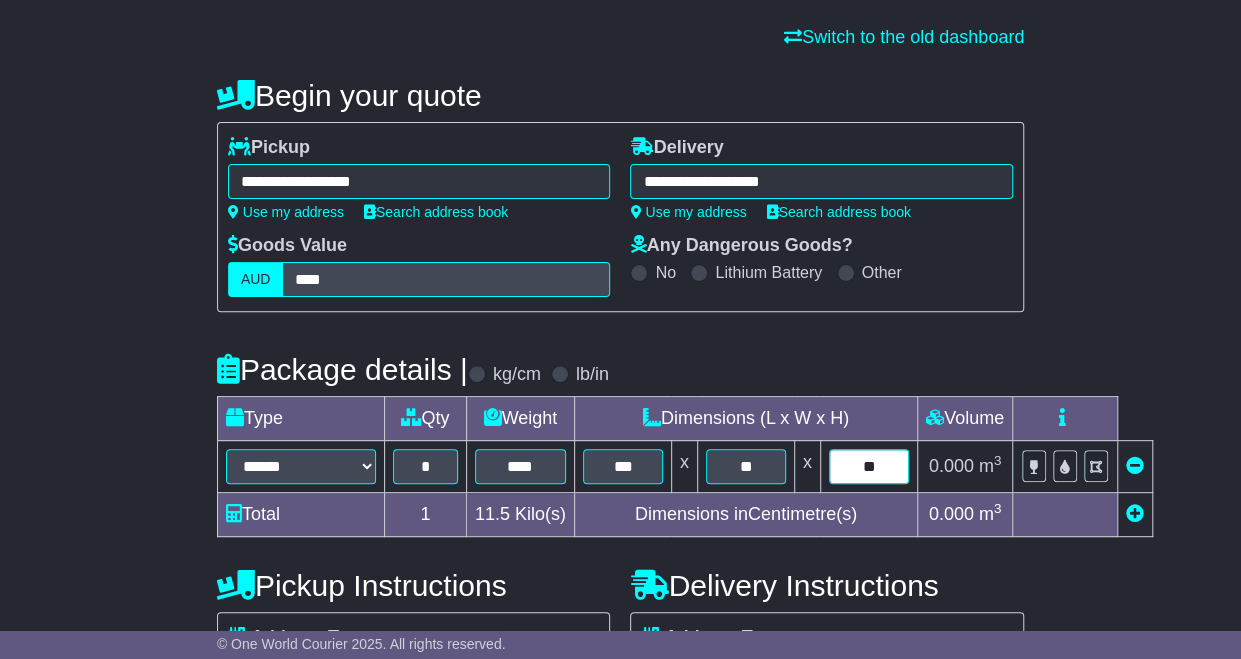 type on "**" 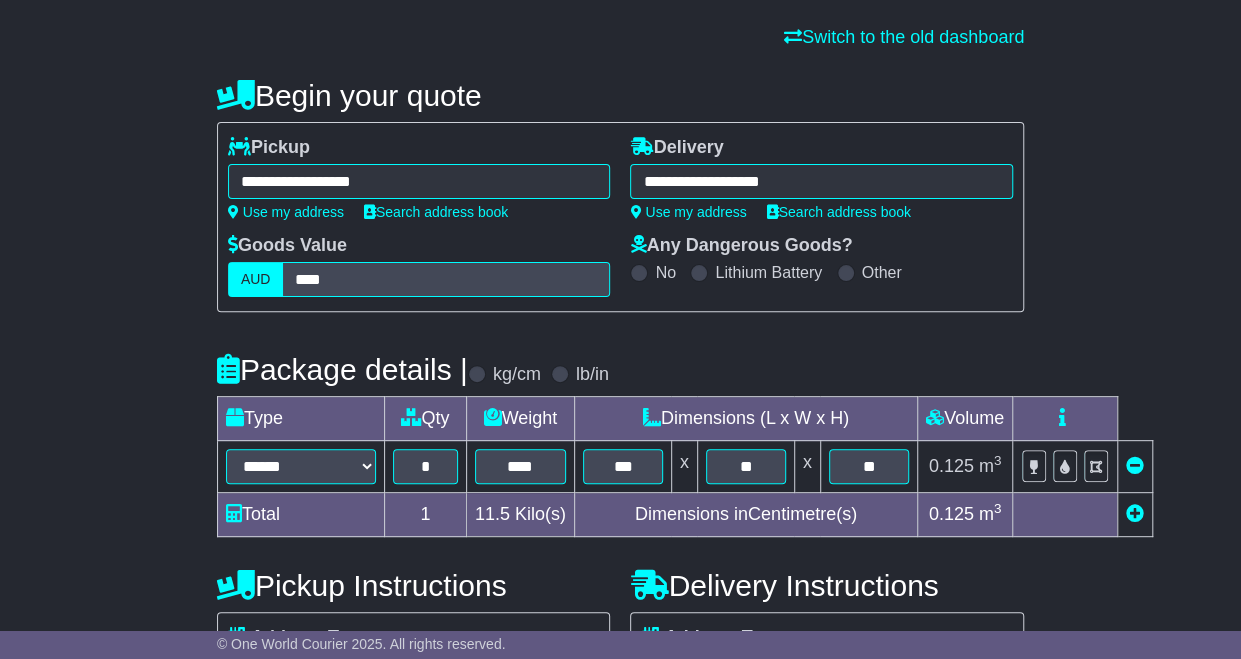 click on "**********" at bounding box center [620, 596] 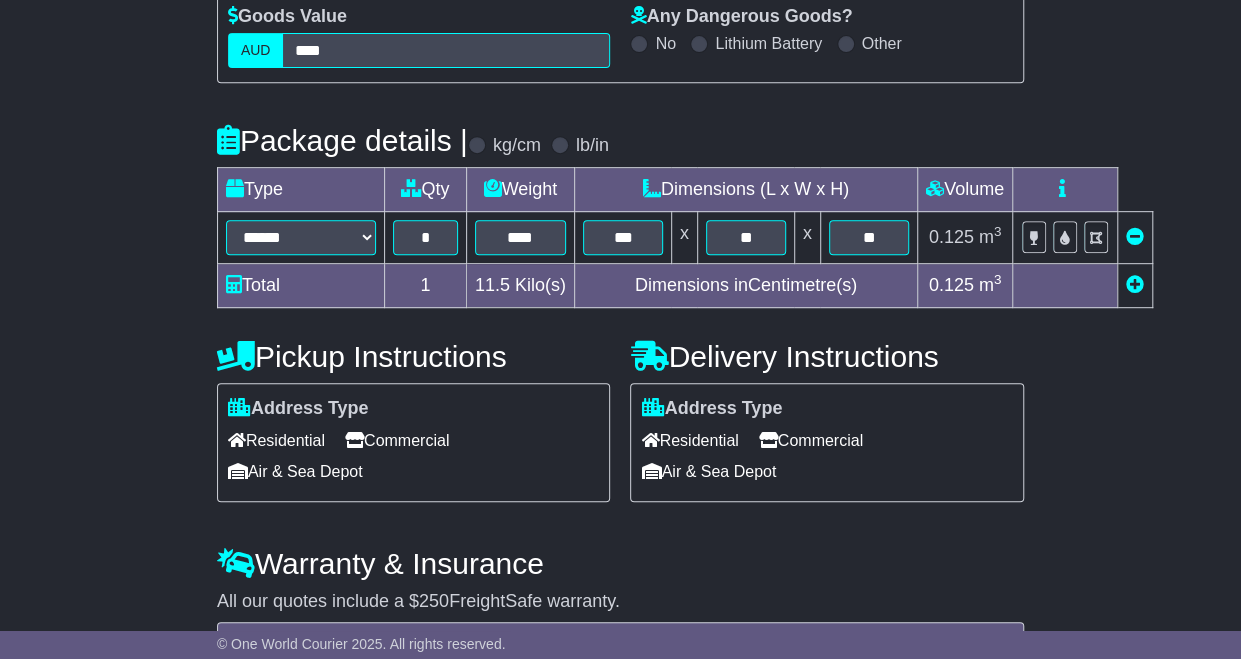 scroll, scrollTop: 396, scrollLeft: 0, axis: vertical 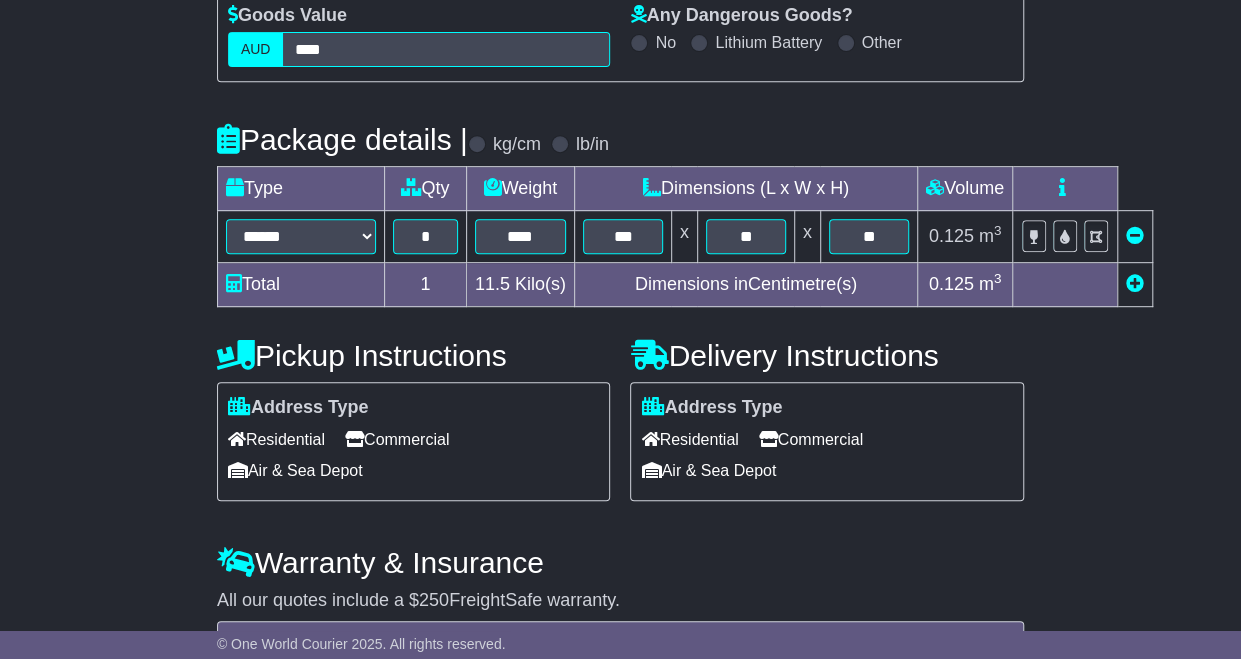 click on "Commercial" at bounding box center (811, 439) 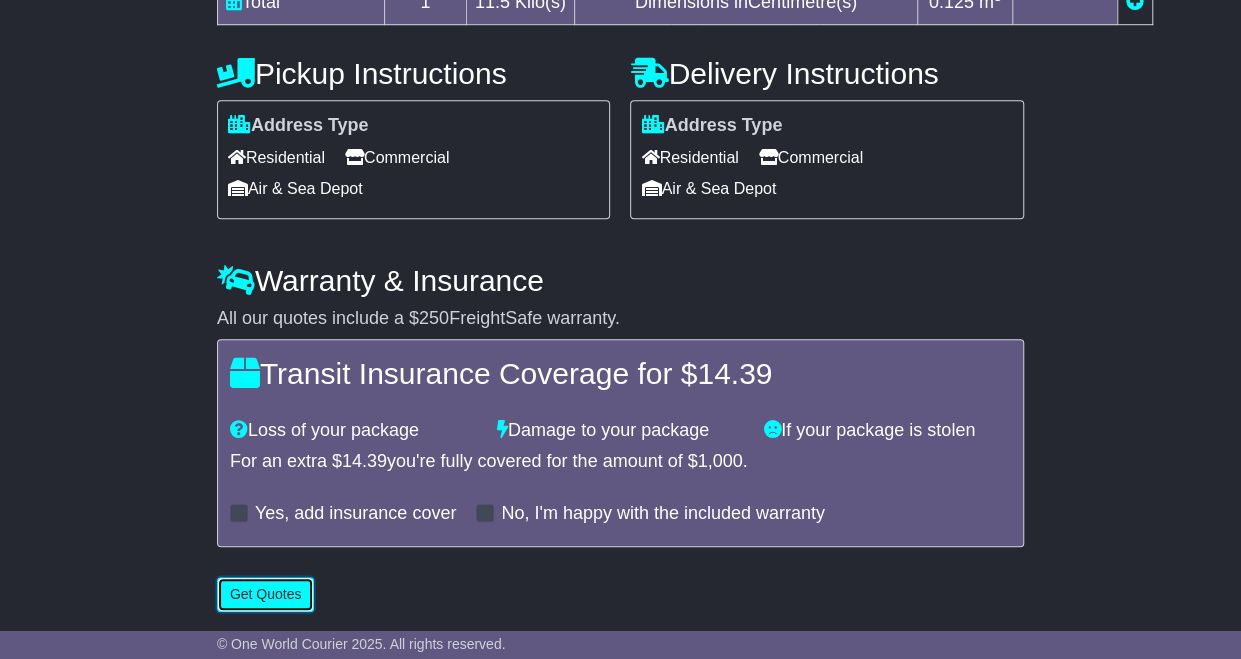click on "Get Quotes" at bounding box center [266, 594] 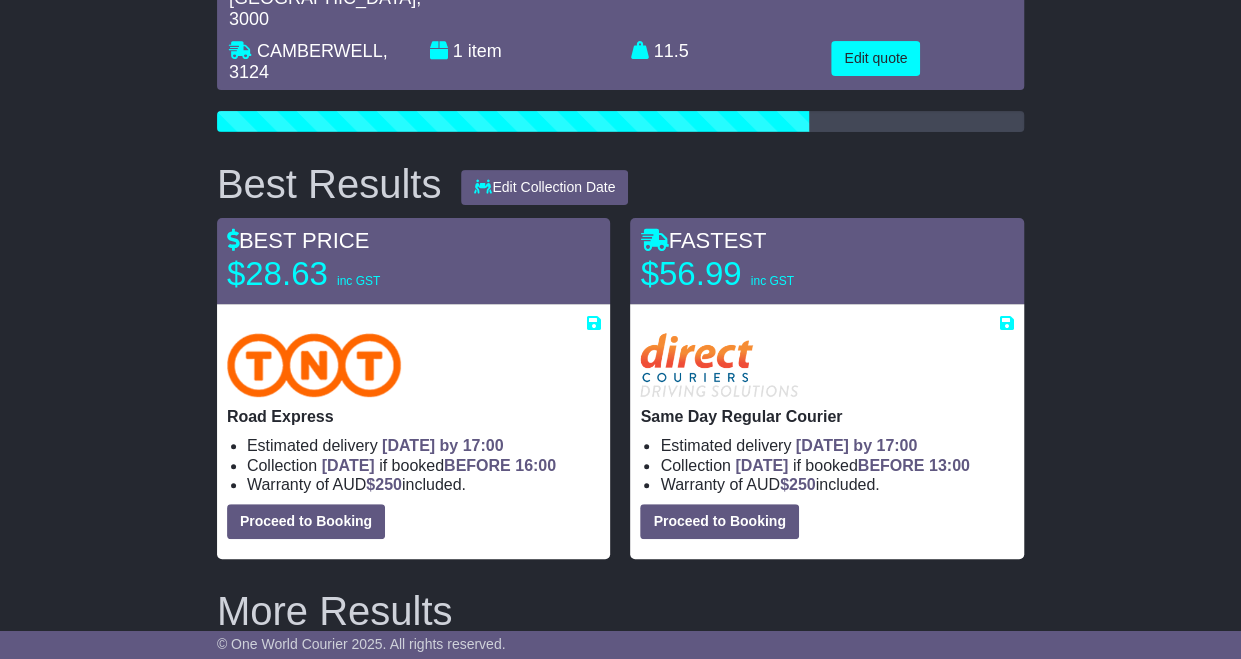 scroll, scrollTop: 236, scrollLeft: 0, axis: vertical 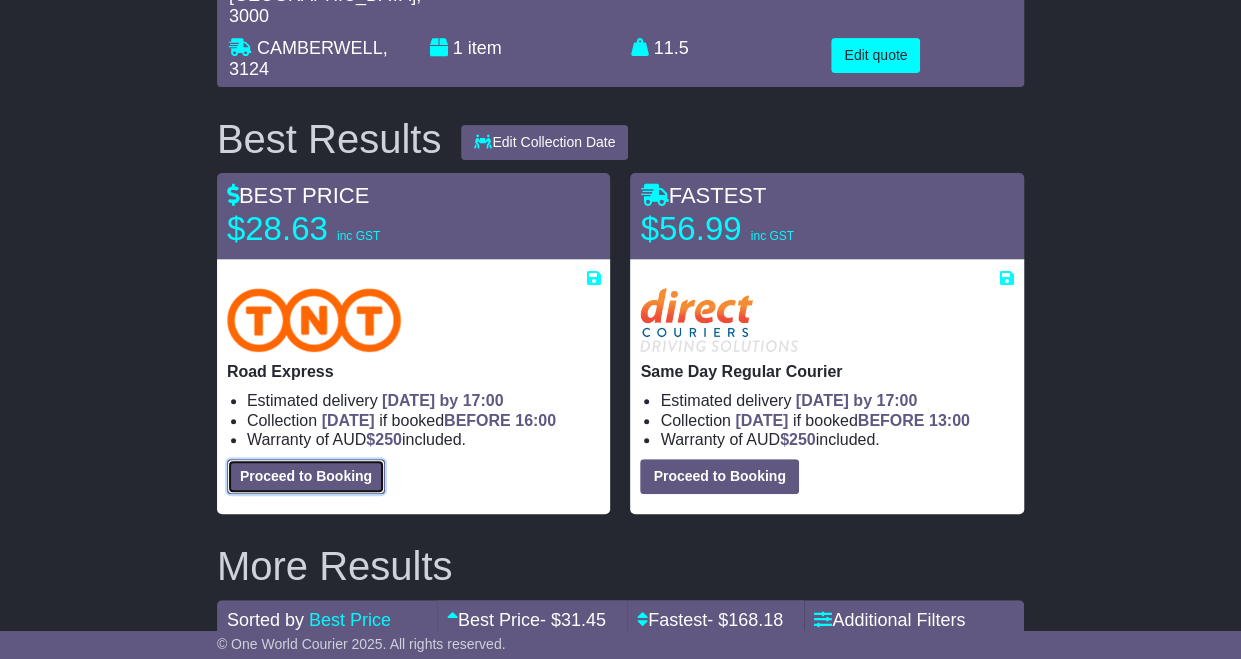 click on "Proceed to Booking" at bounding box center [306, 476] 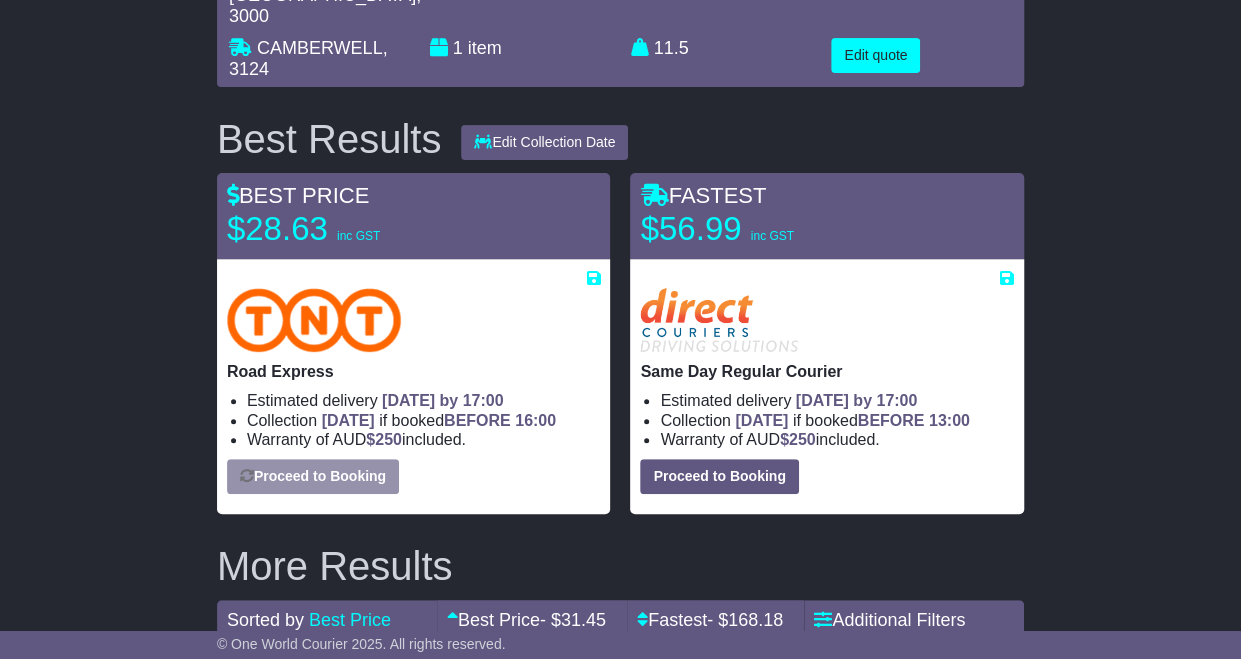 select on "*****" 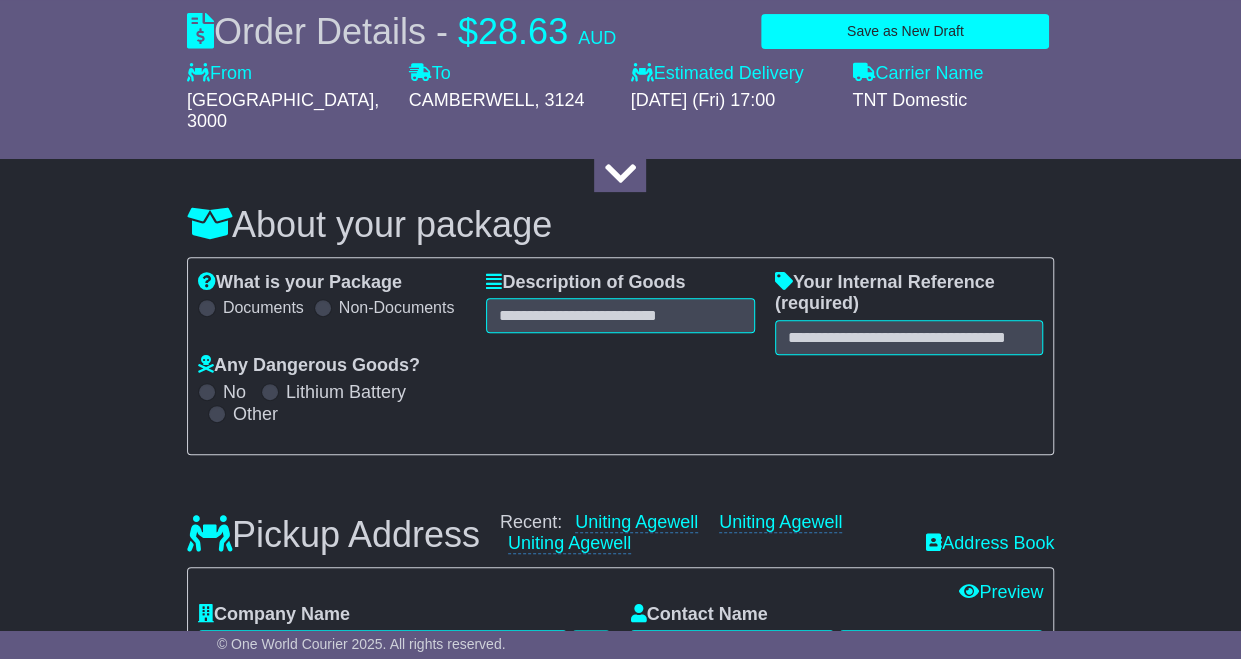 click on "Description of Goods
Attention: dangerous goods are not allowed by service." at bounding box center (620, 313) 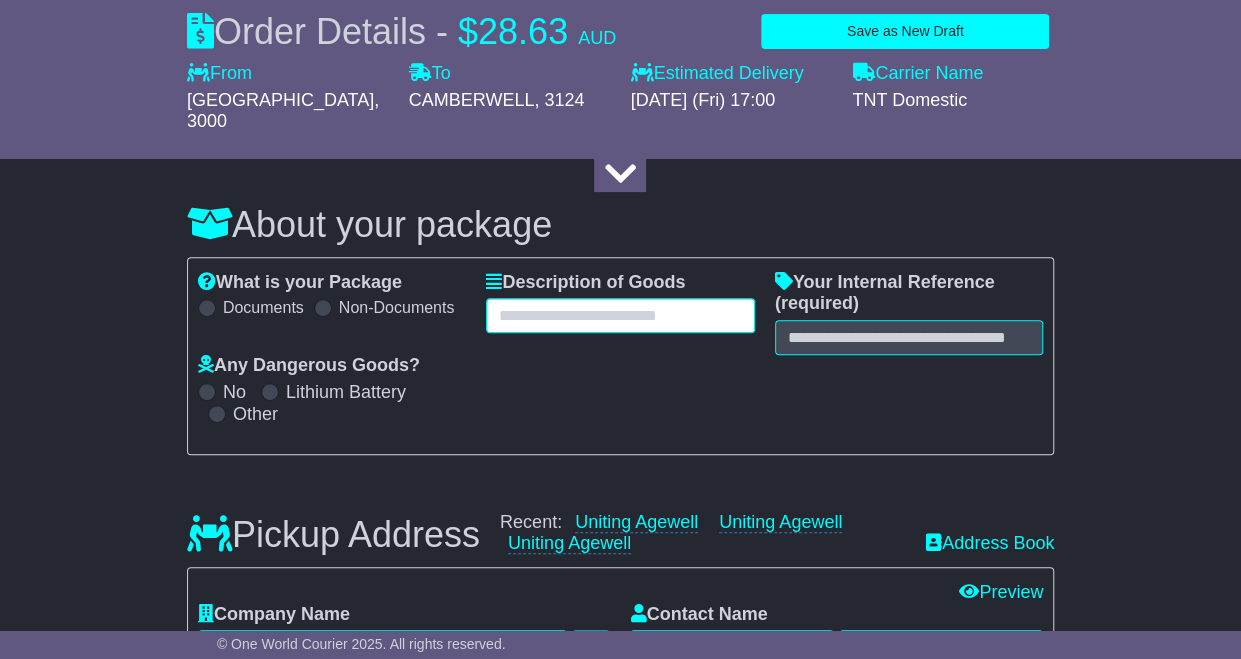 click at bounding box center [620, 315] 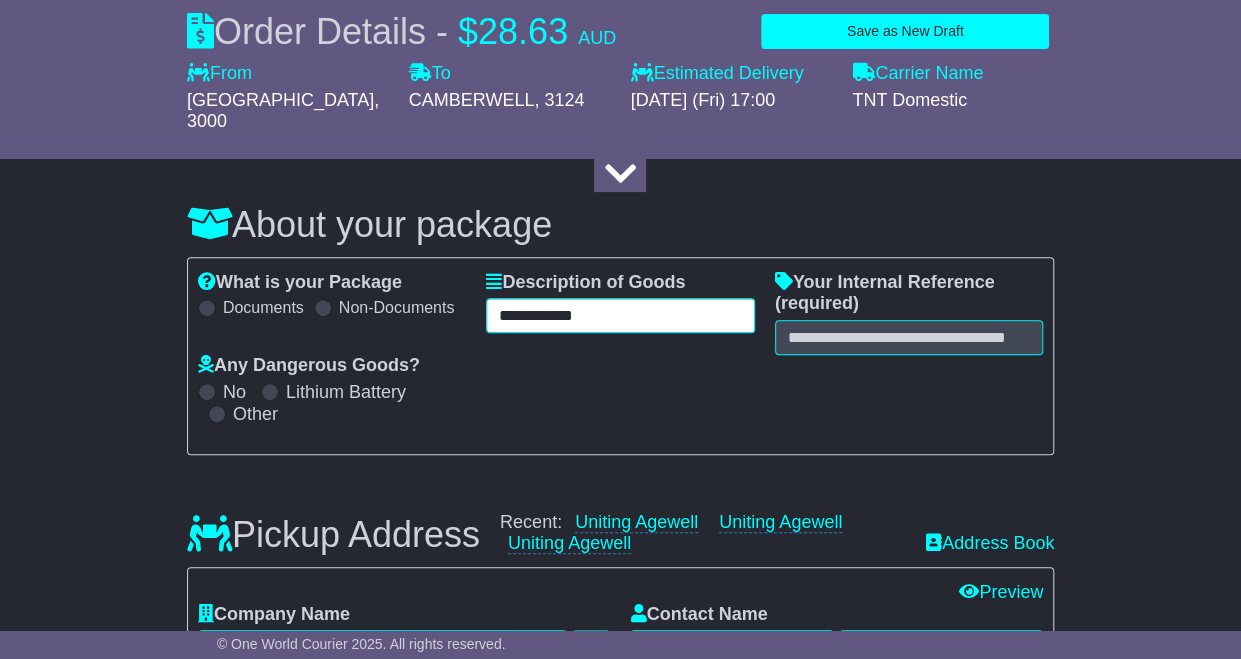 type on "**********" 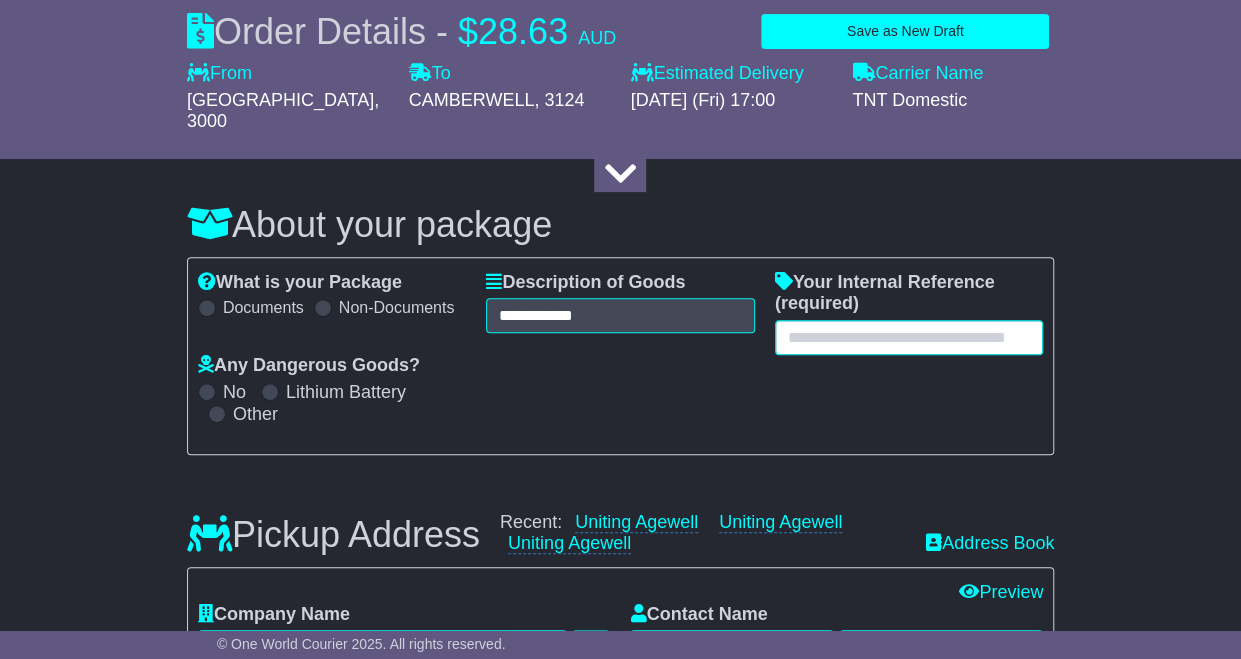 click at bounding box center (909, 337) 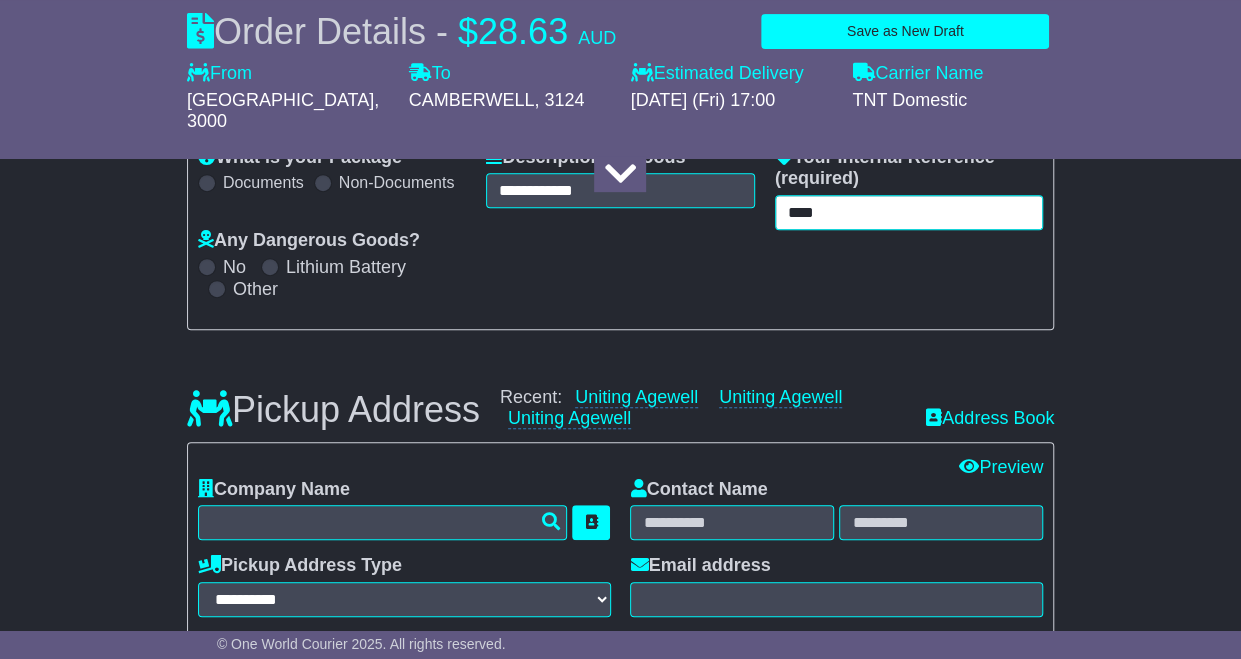 scroll, scrollTop: 362, scrollLeft: 0, axis: vertical 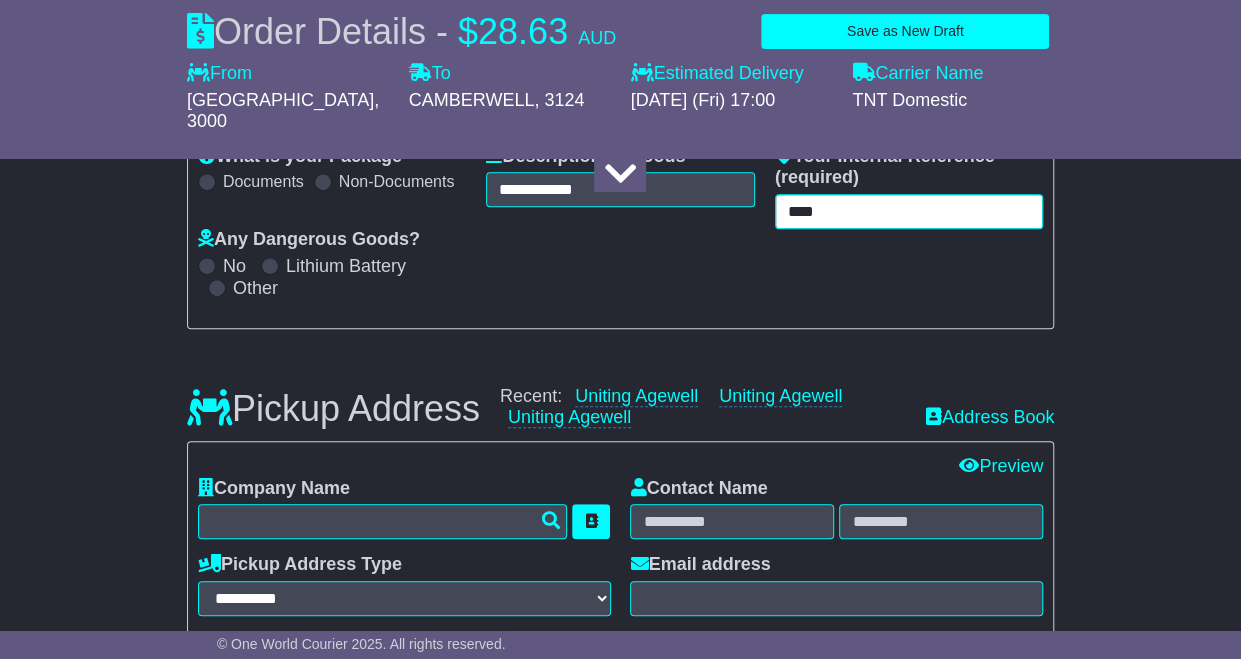 type on "****" 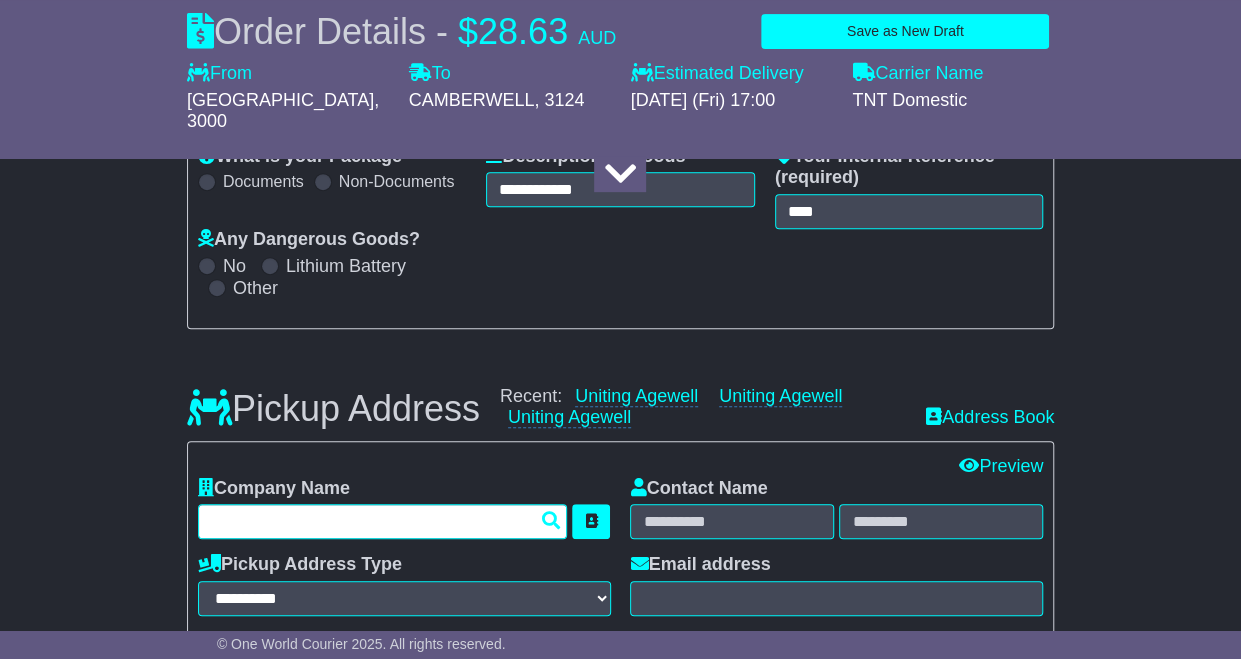 click at bounding box center (383, 521) 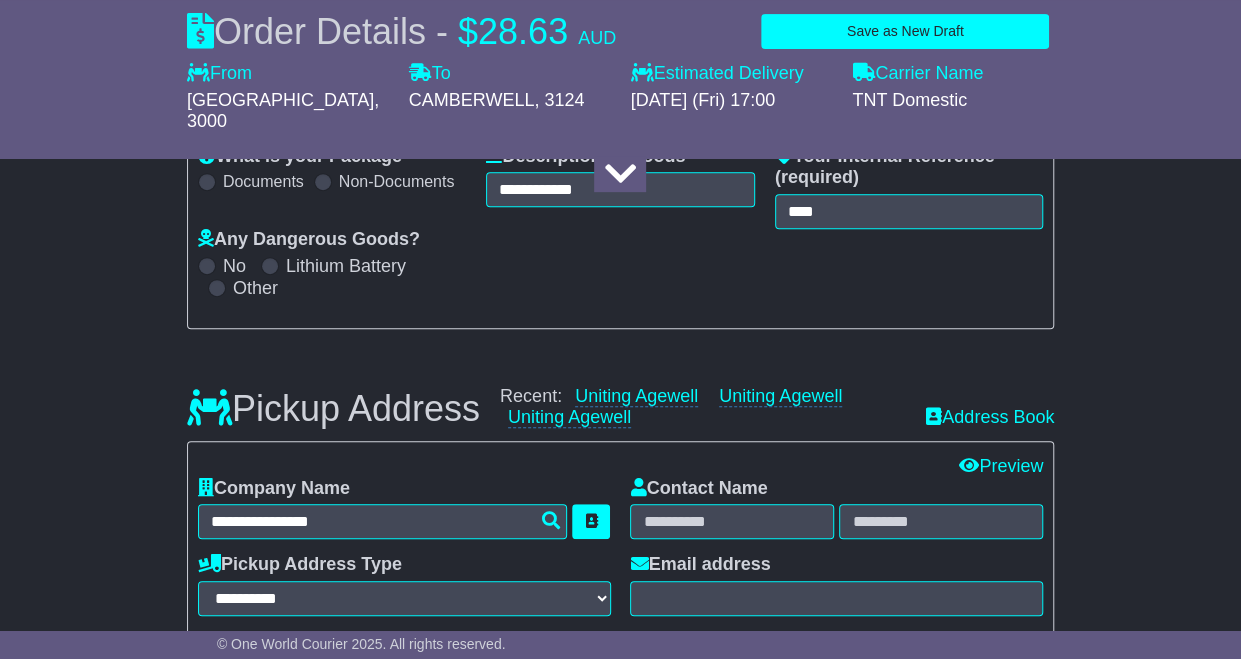 type on "**********" 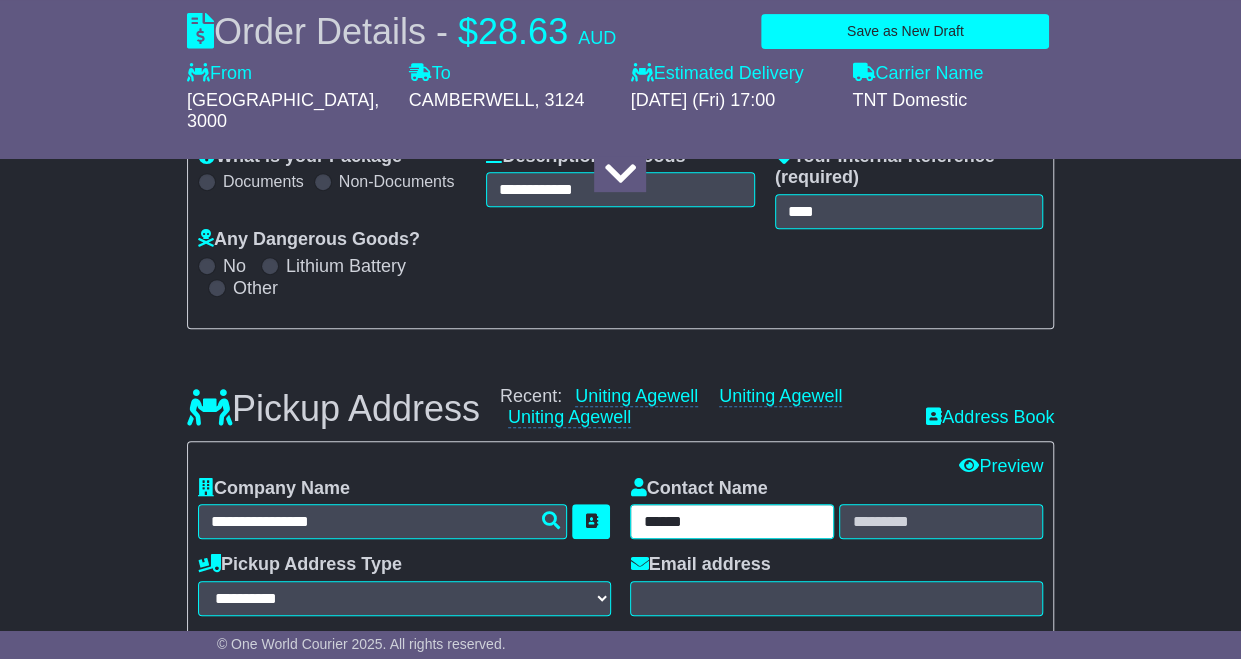 type on "********" 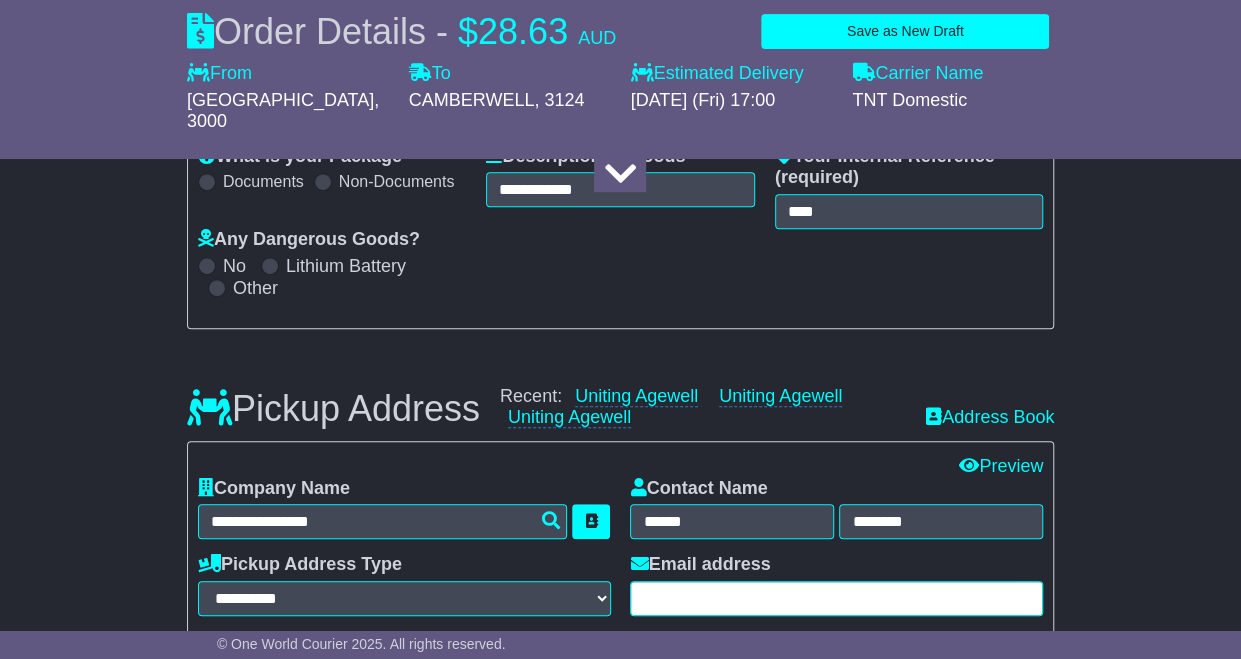 type on "**********" 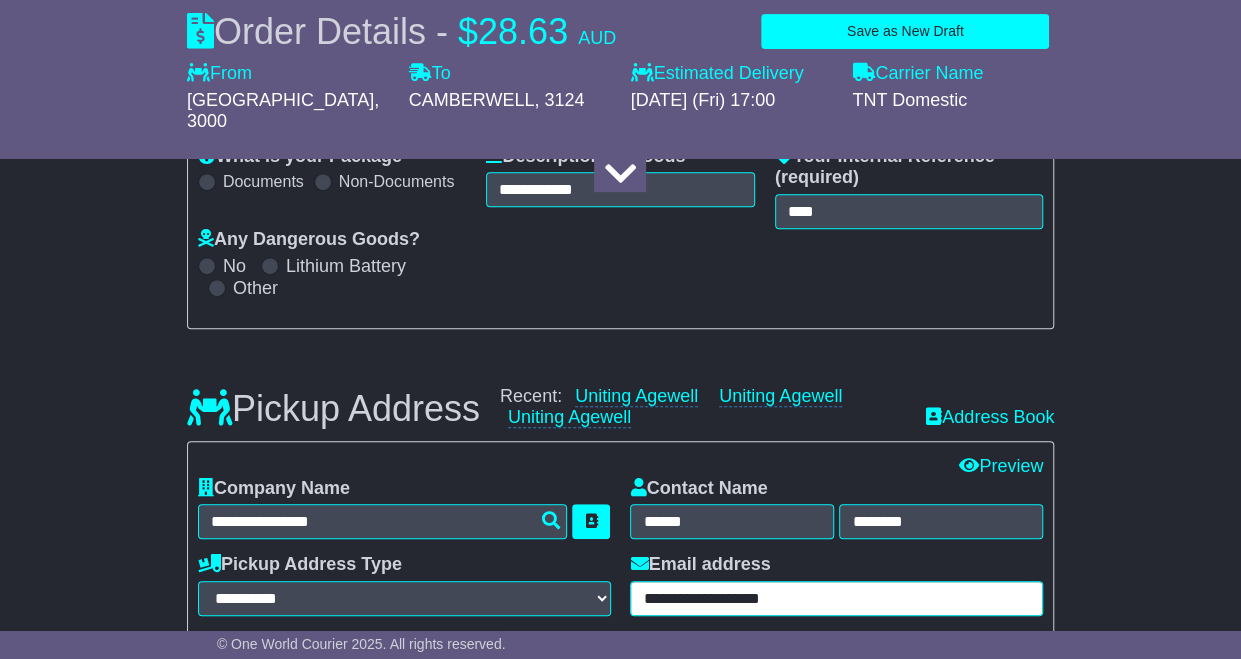 type on "**********" 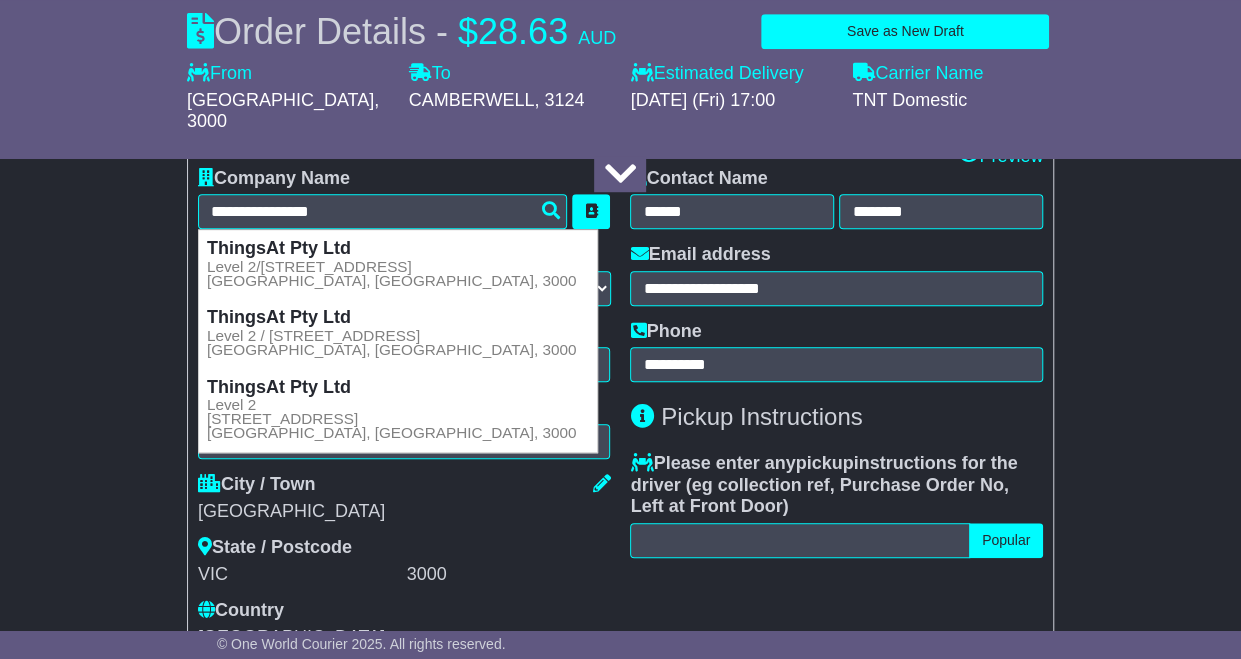 click on "3000" at bounding box center (509, 575) 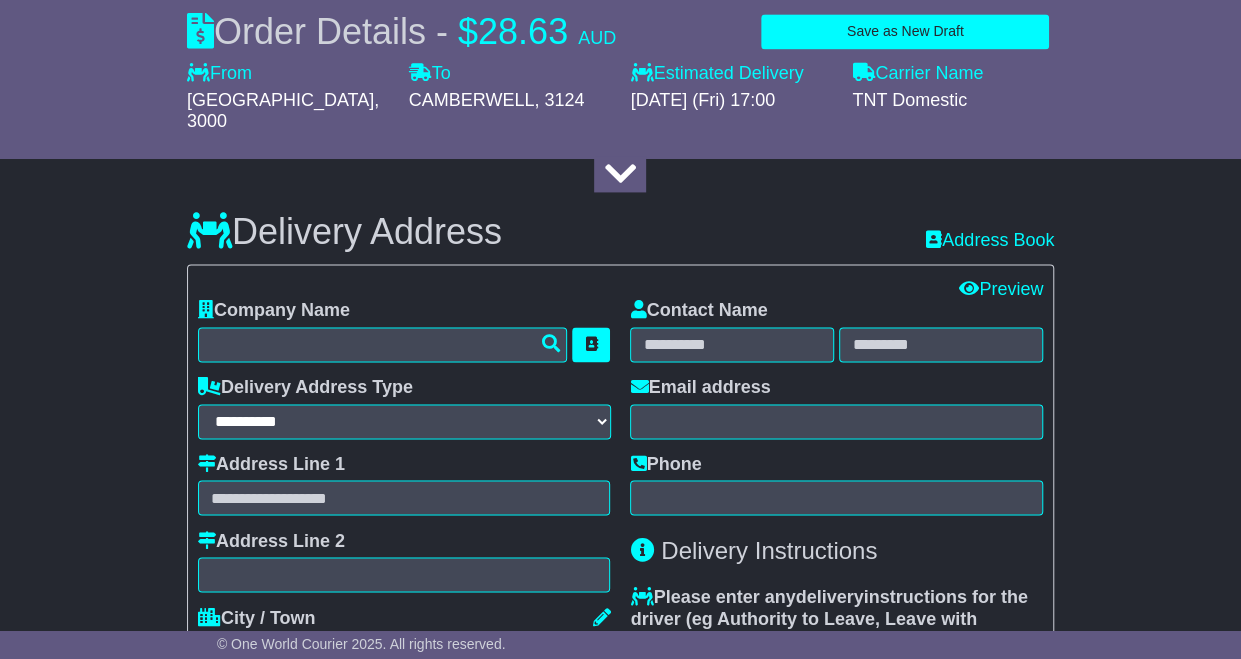 scroll, scrollTop: 1390, scrollLeft: 0, axis: vertical 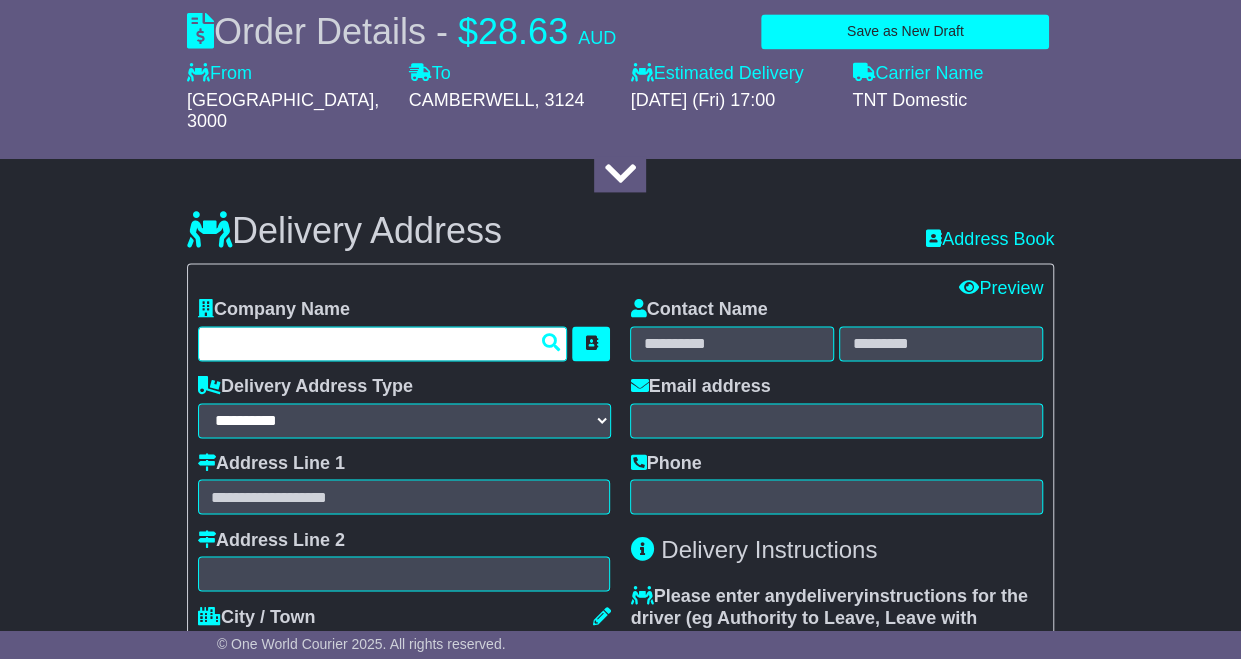 click at bounding box center (383, 343) 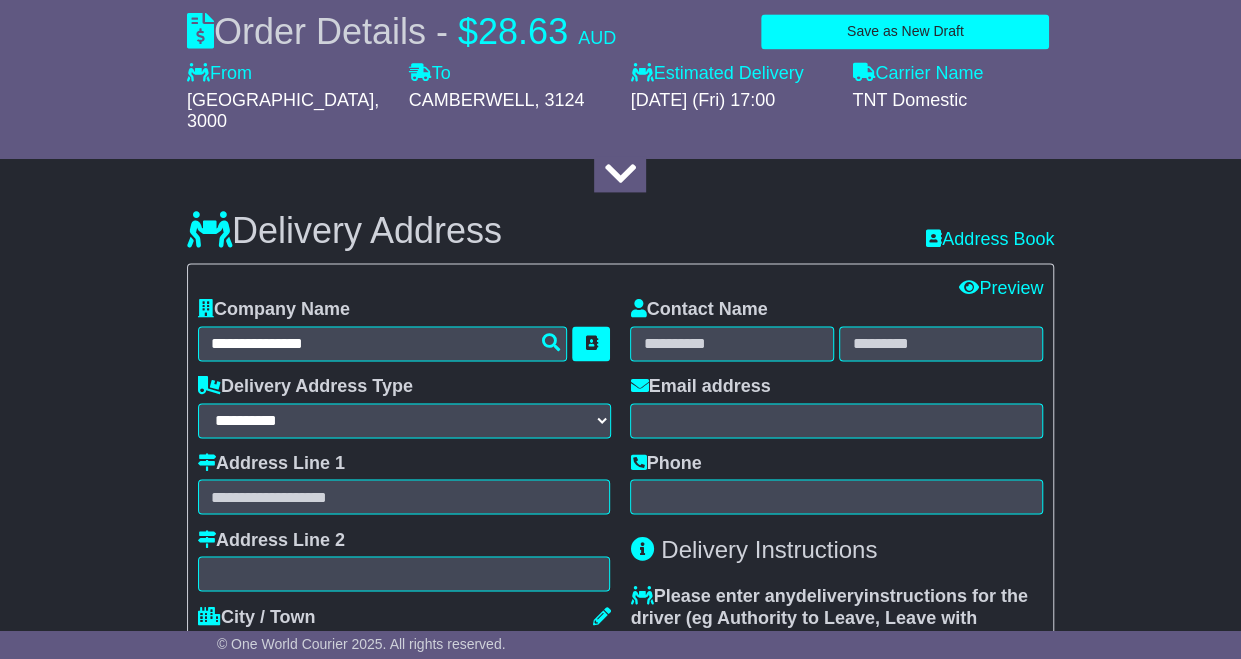 type on "**********" 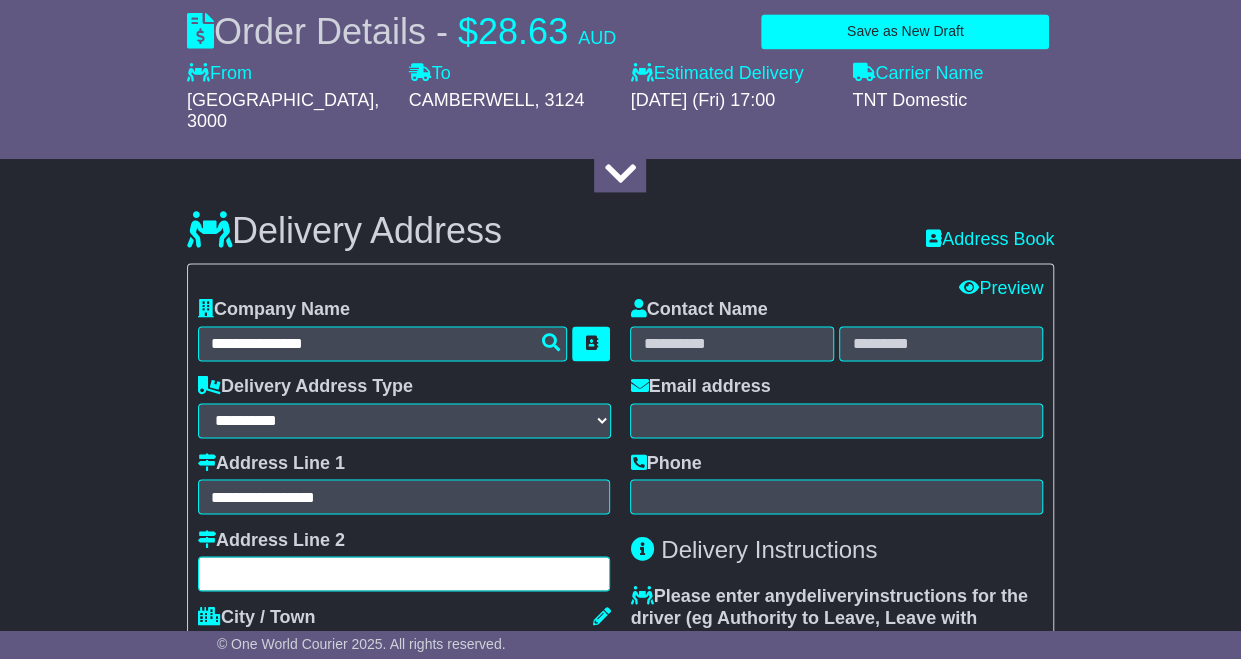 type on "******" 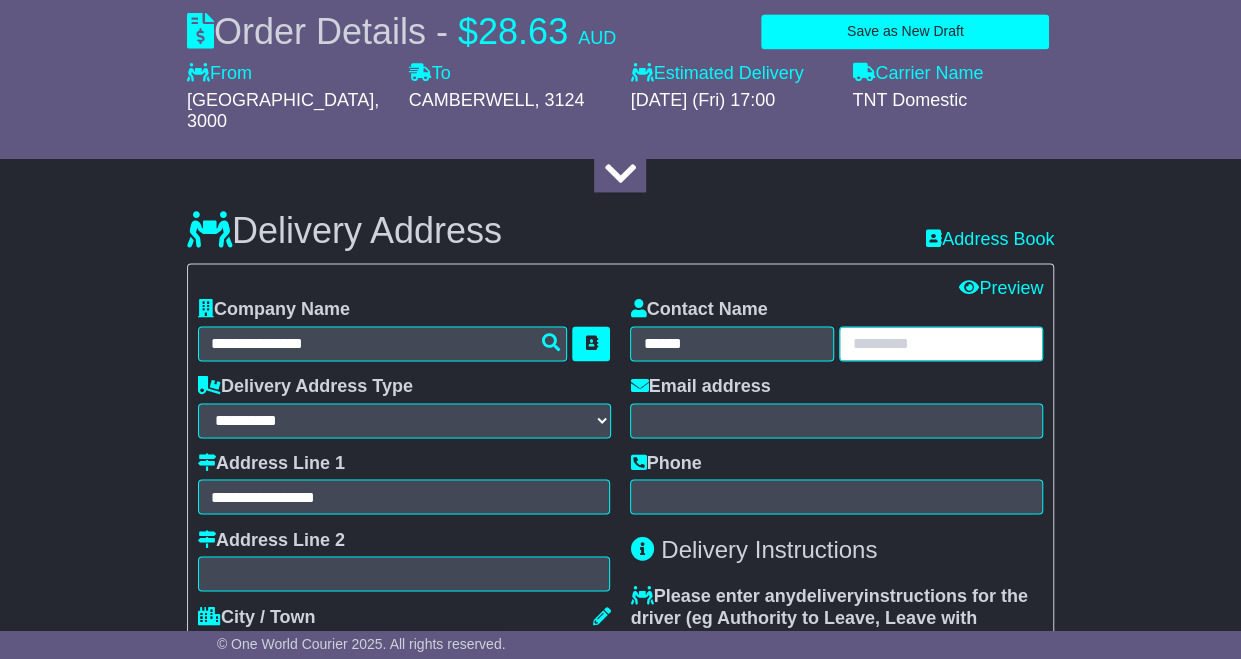 type on "***" 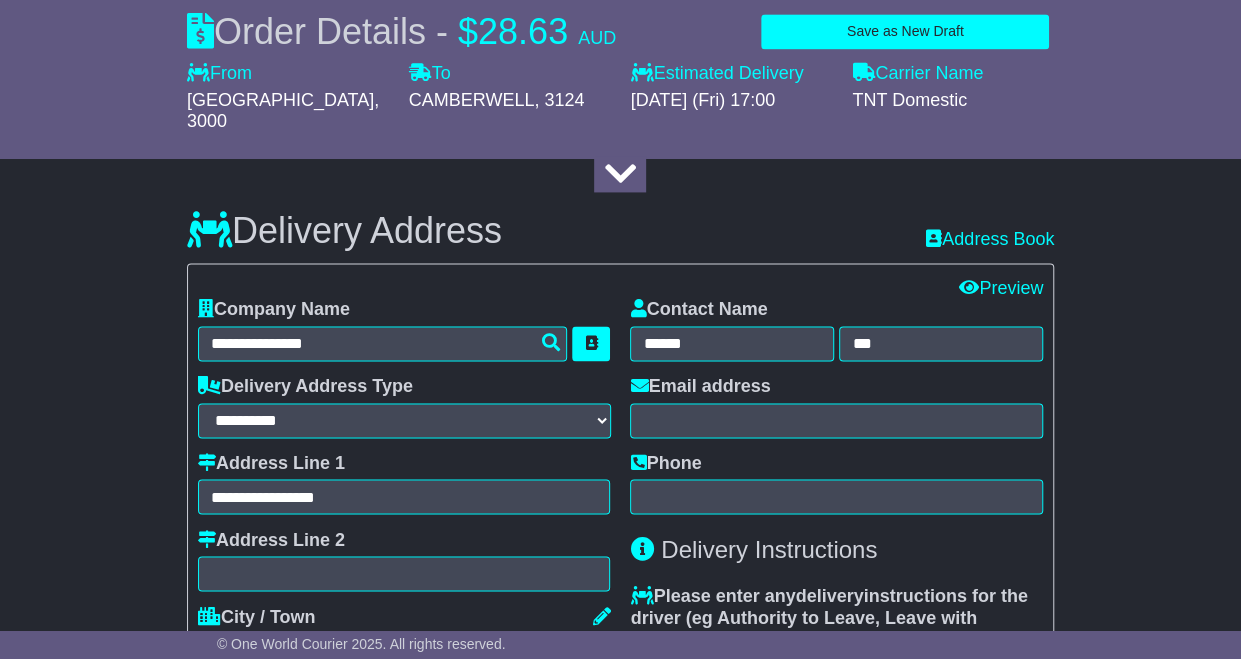 type on "**********" 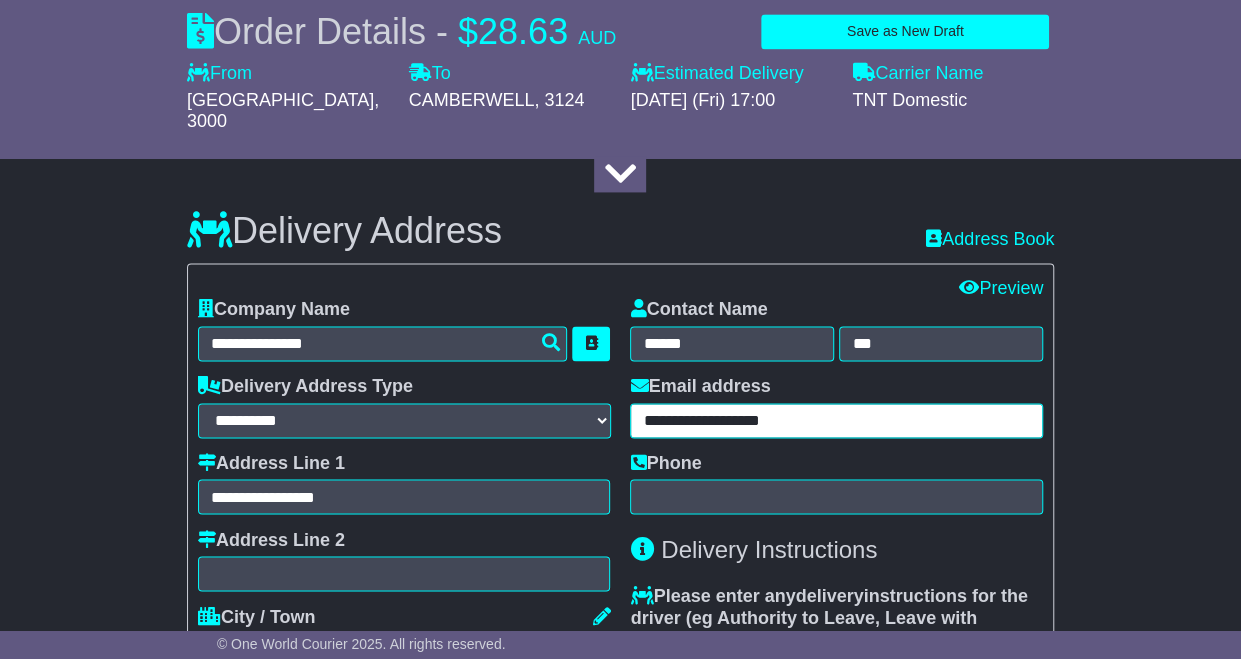 type on "**********" 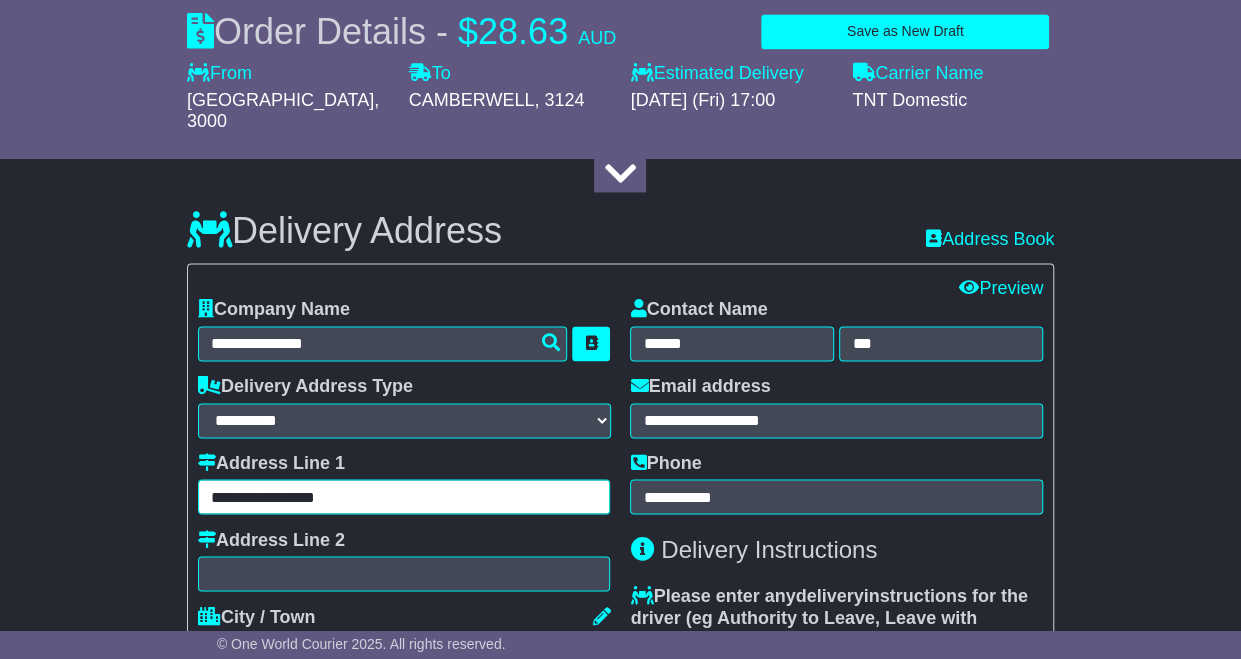 drag, startPoint x: 384, startPoint y: 478, endPoint x: 99, endPoint y: 489, distance: 285.2122 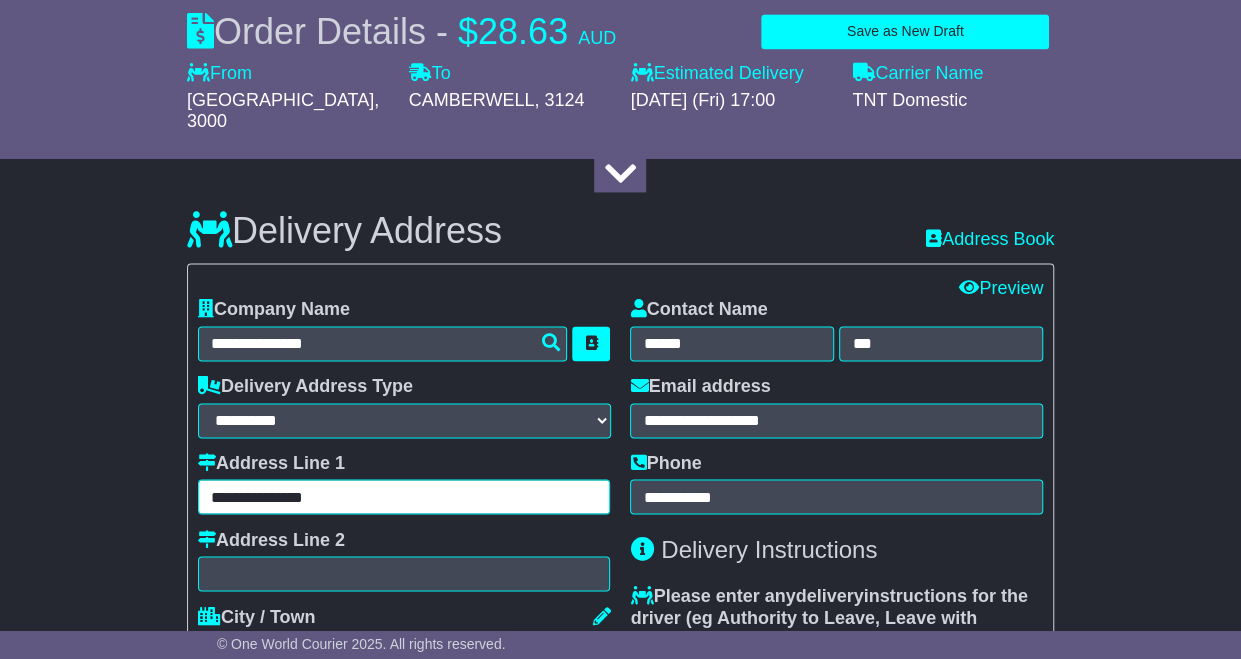 type on "**********" 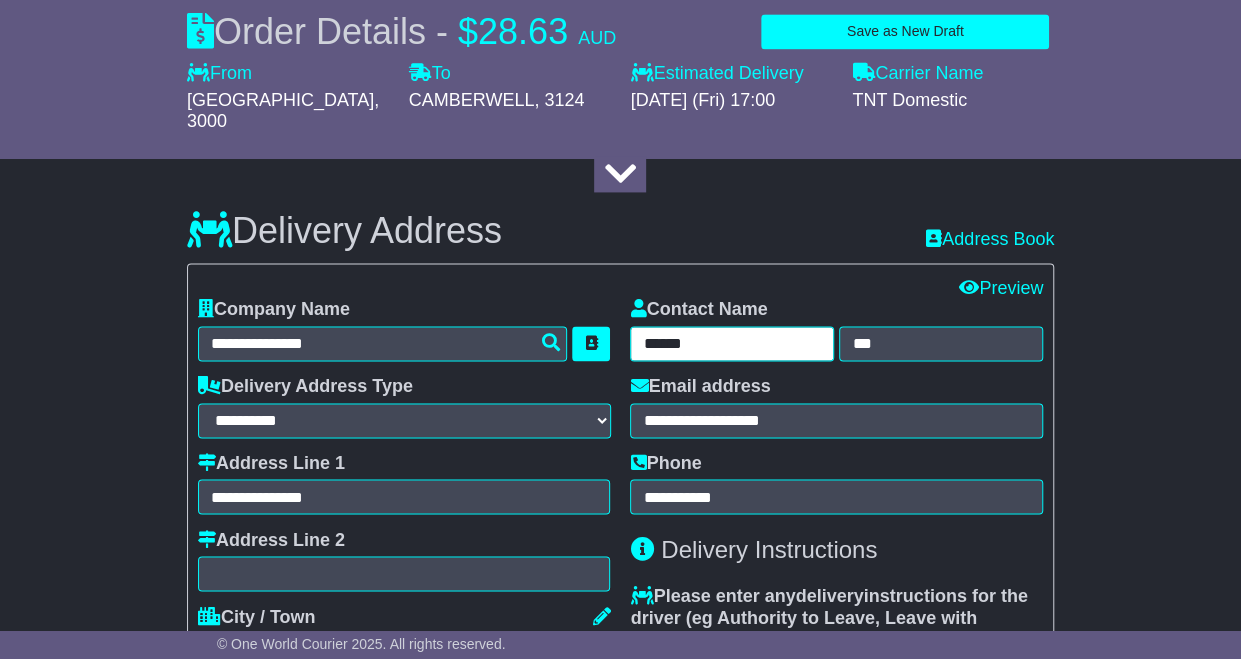 drag, startPoint x: 734, startPoint y: 311, endPoint x: 597, endPoint y: 311, distance: 137 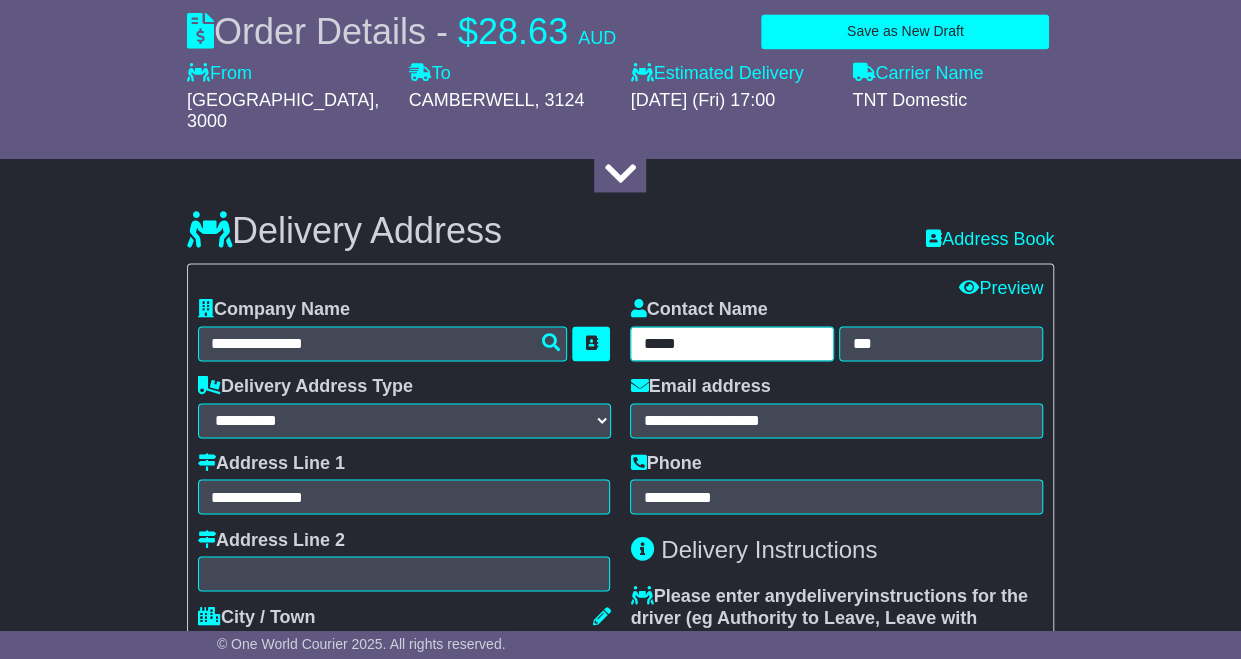 type on "*****" 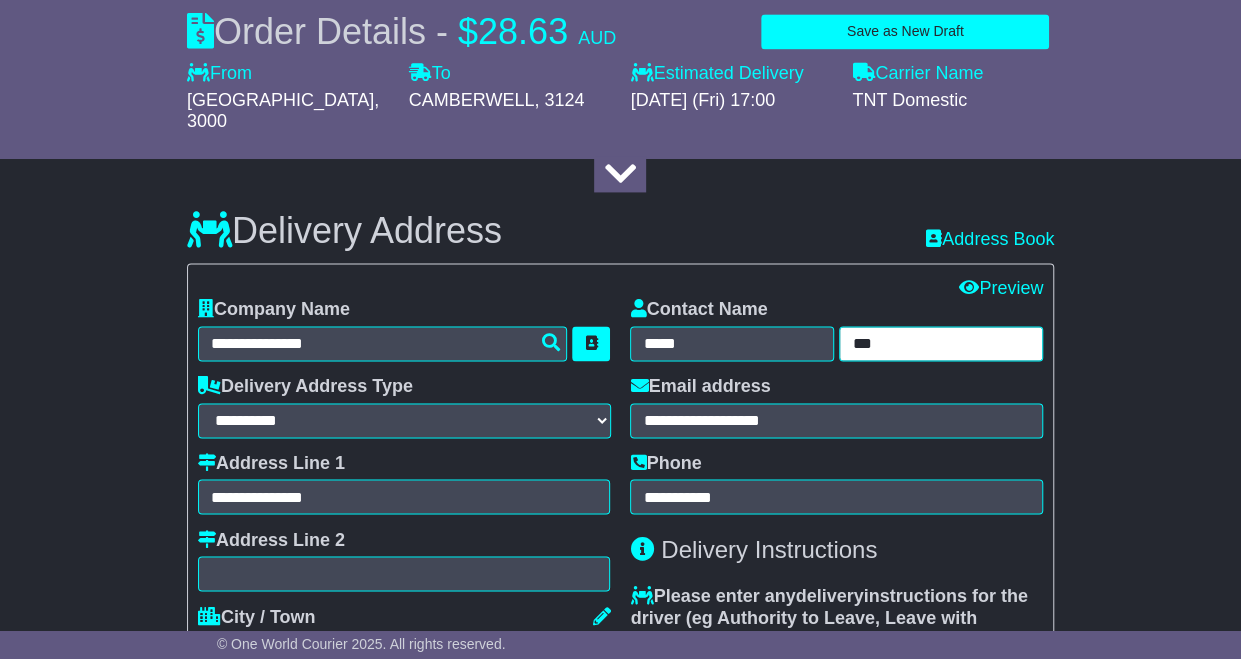 drag, startPoint x: 915, startPoint y: 314, endPoint x: 822, endPoint y: 325, distance: 93.64828 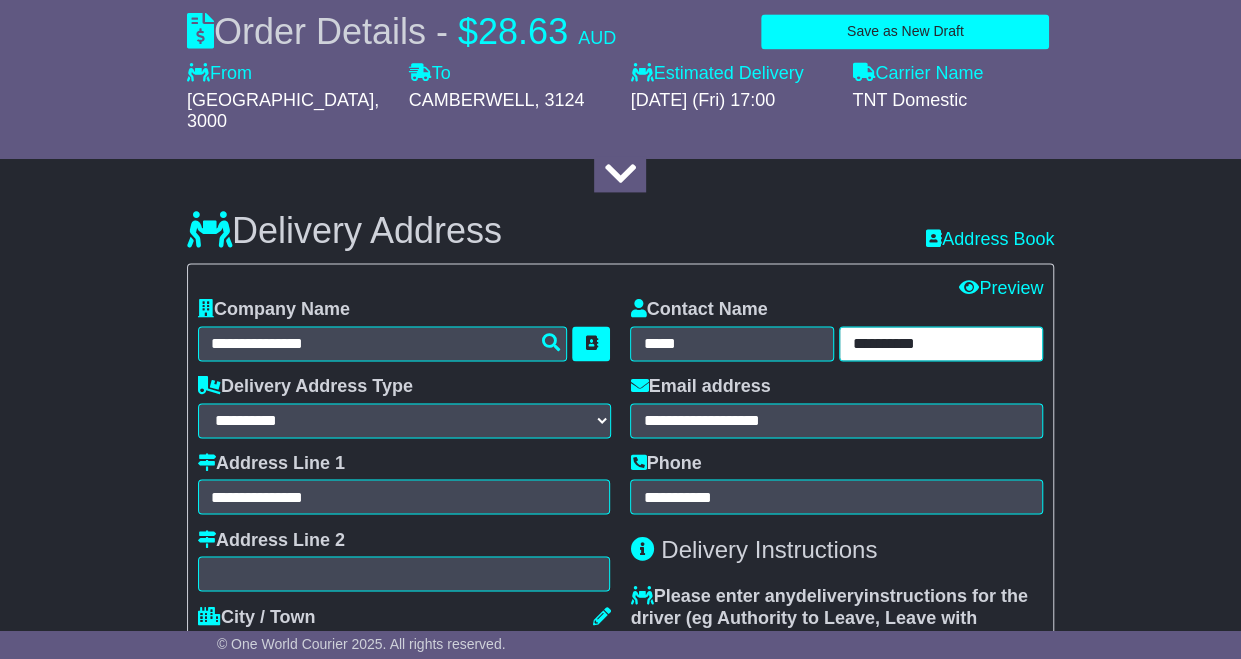 type on "**********" 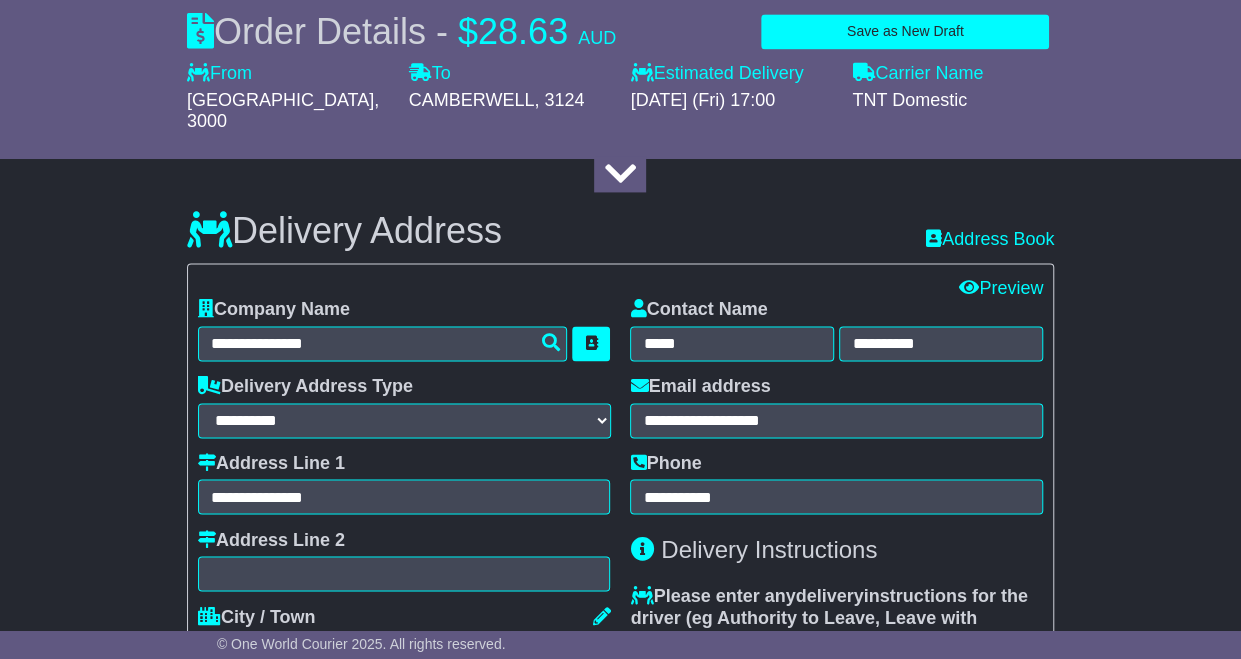 click on "**********" at bounding box center (620, 369) 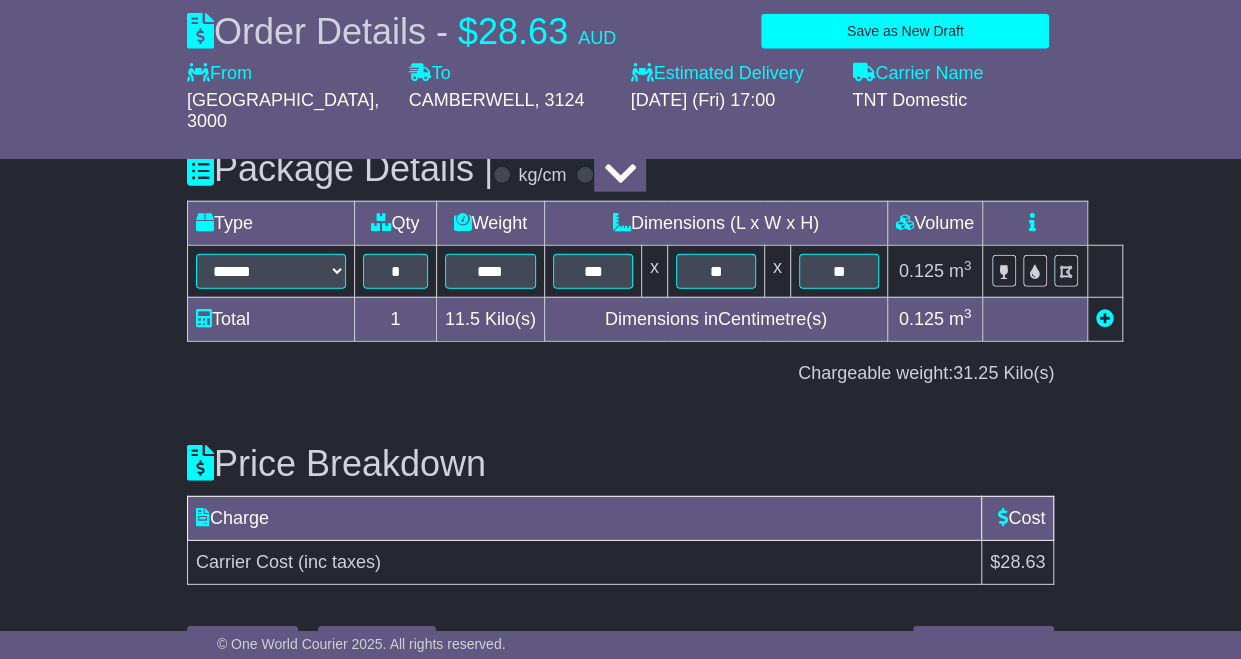 scroll, scrollTop: 2526, scrollLeft: 0, axis: vertical 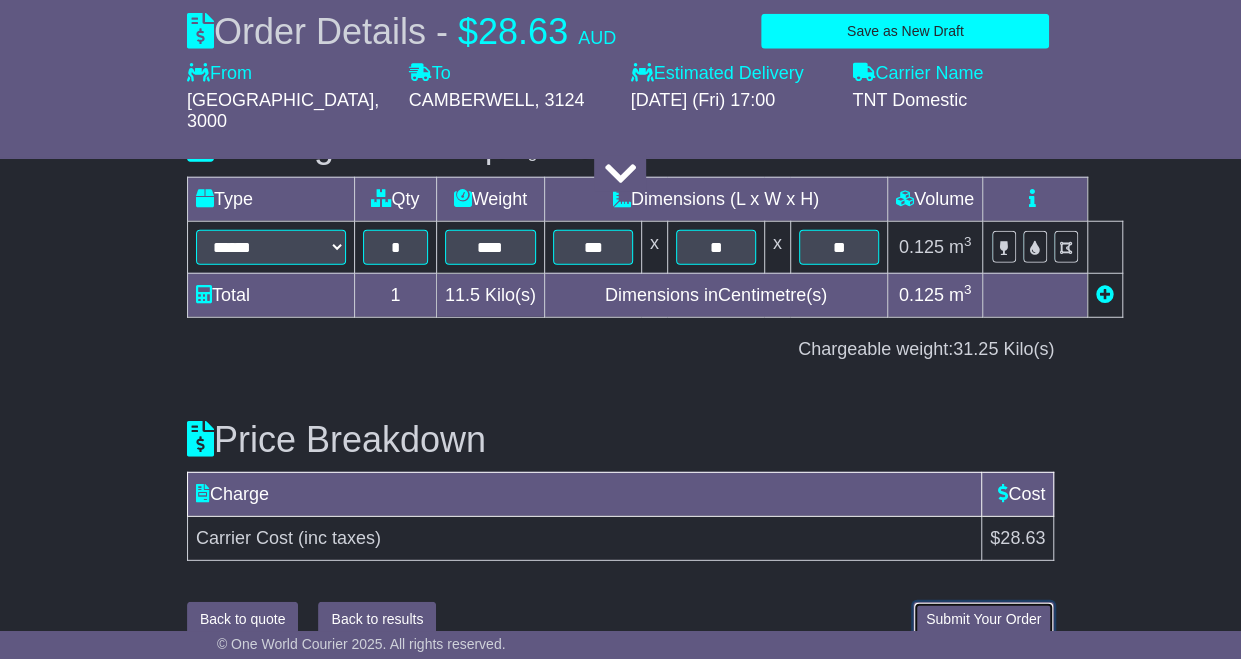 click on "Submit Your Order" at bounding box center [983, 619] 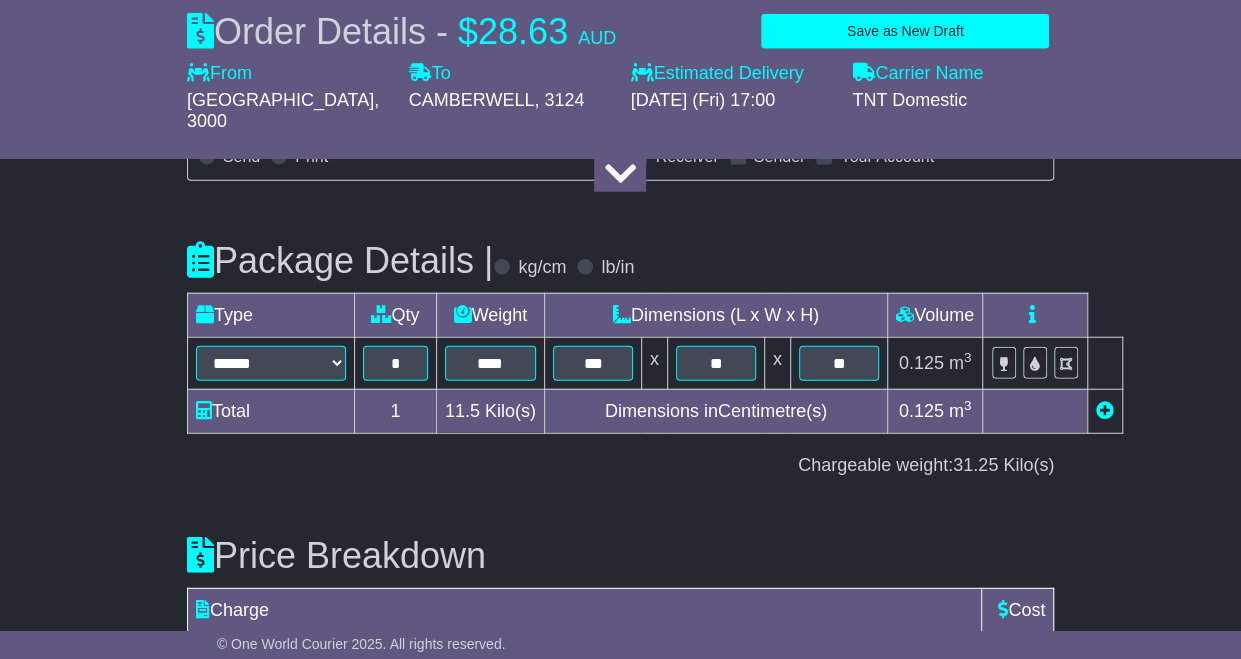 scroll, scrollTop: 2526, scrollLeft: 0, axis: vertical 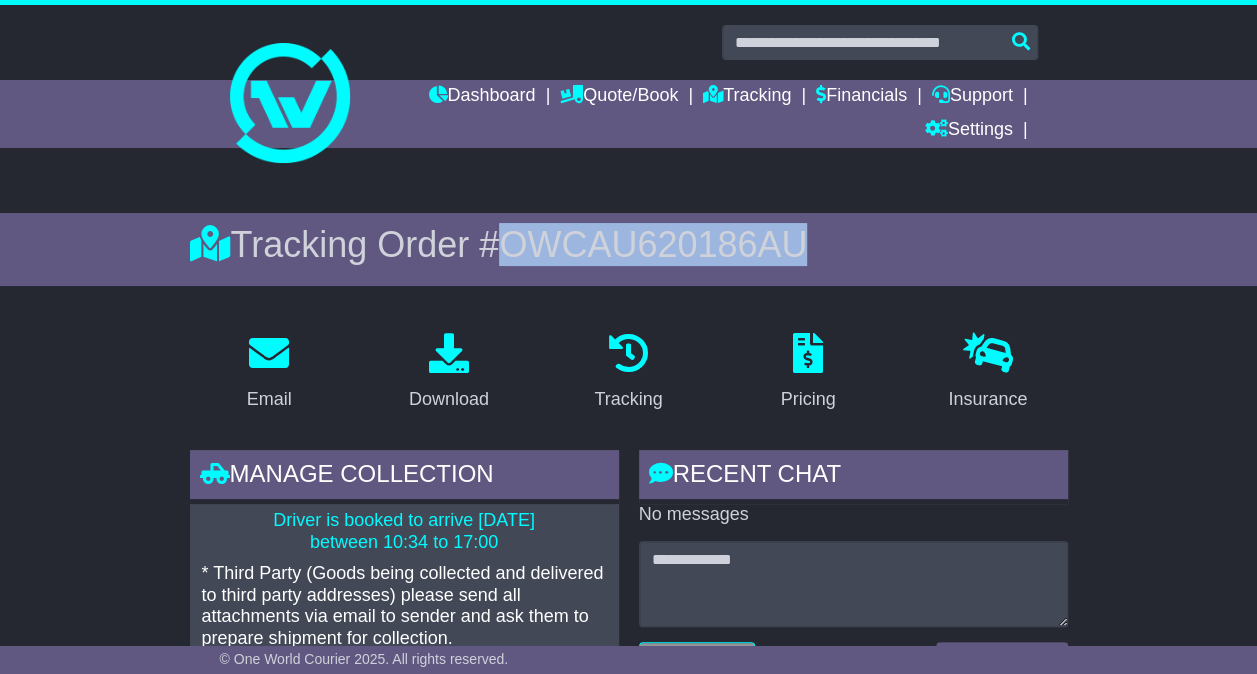 drag, startPoint x: 506, startPoint y: 244, endPoint x: 798, endPoint y: 220, distance: 292.98465 